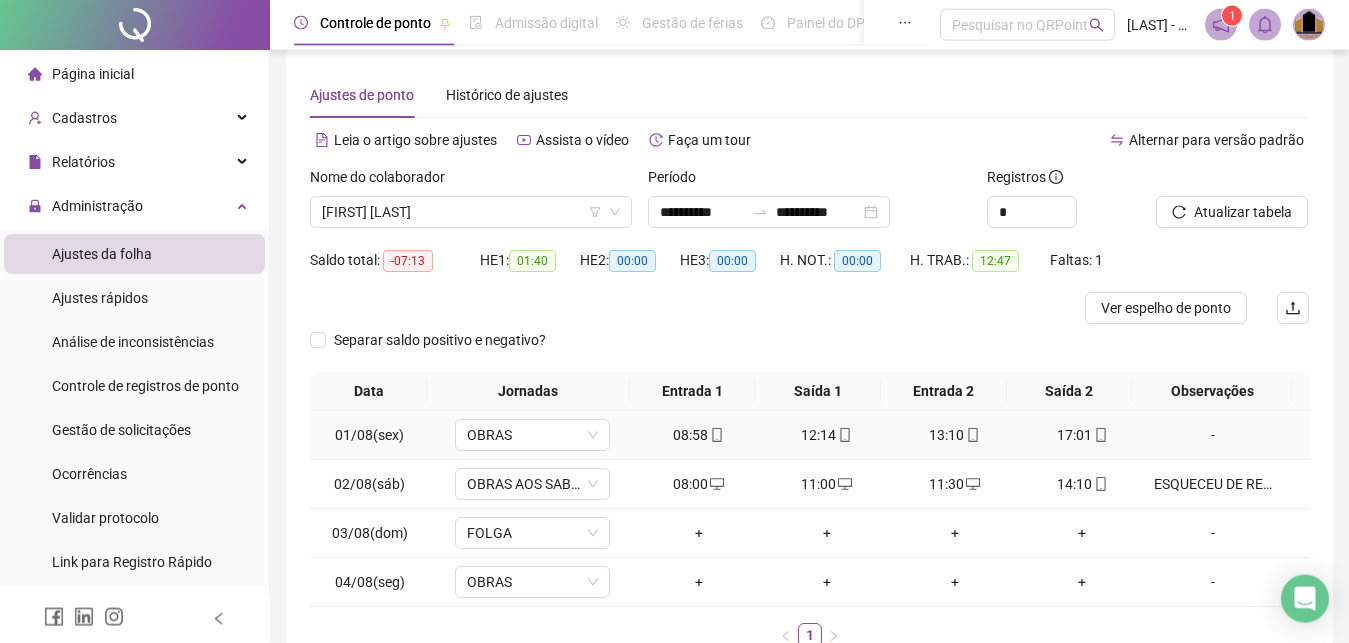 scroll, scrollTop: 0, scrollLeft: 0, axis: both 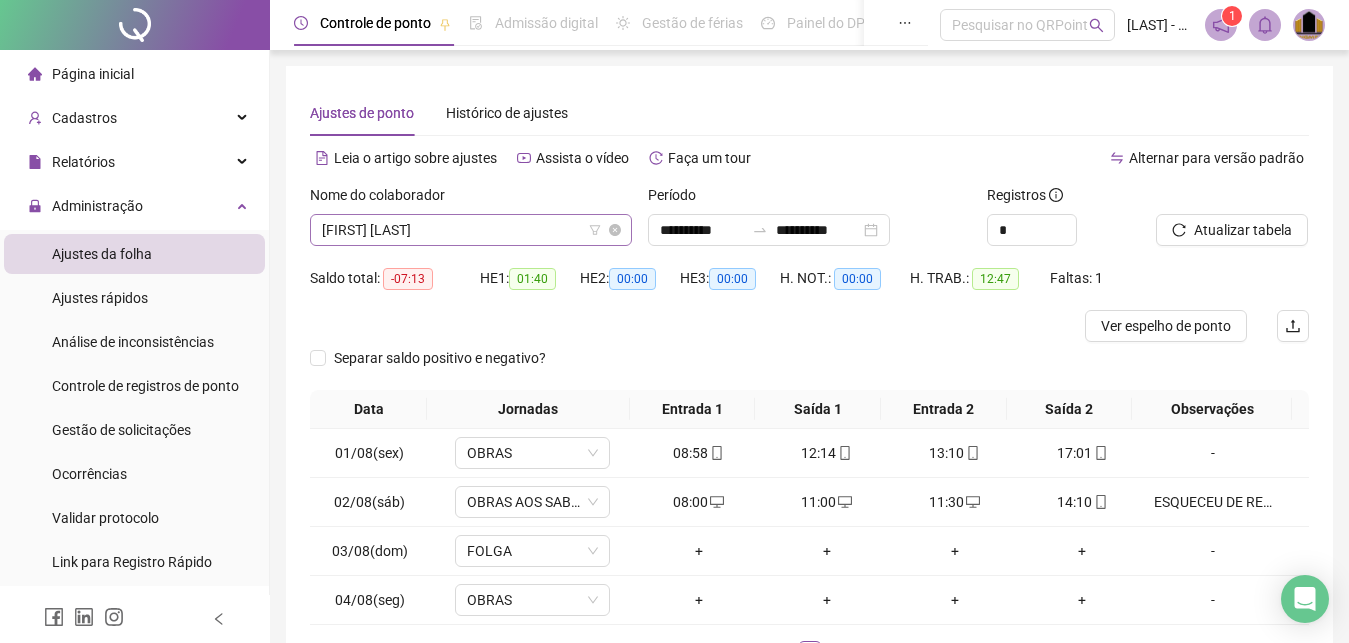 click on "[FIRST] [LAST]" at bounding box center [471, 230] 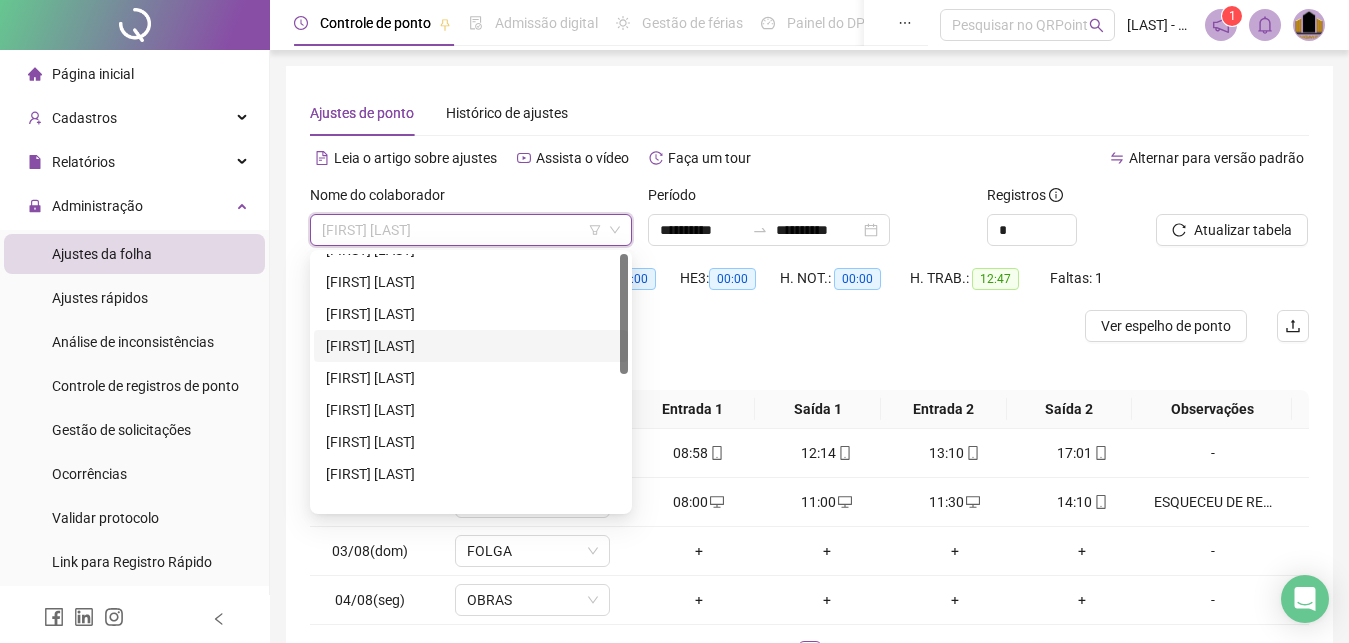 scroll, scrollTop: 0, scrollLeft: 0, axis: both 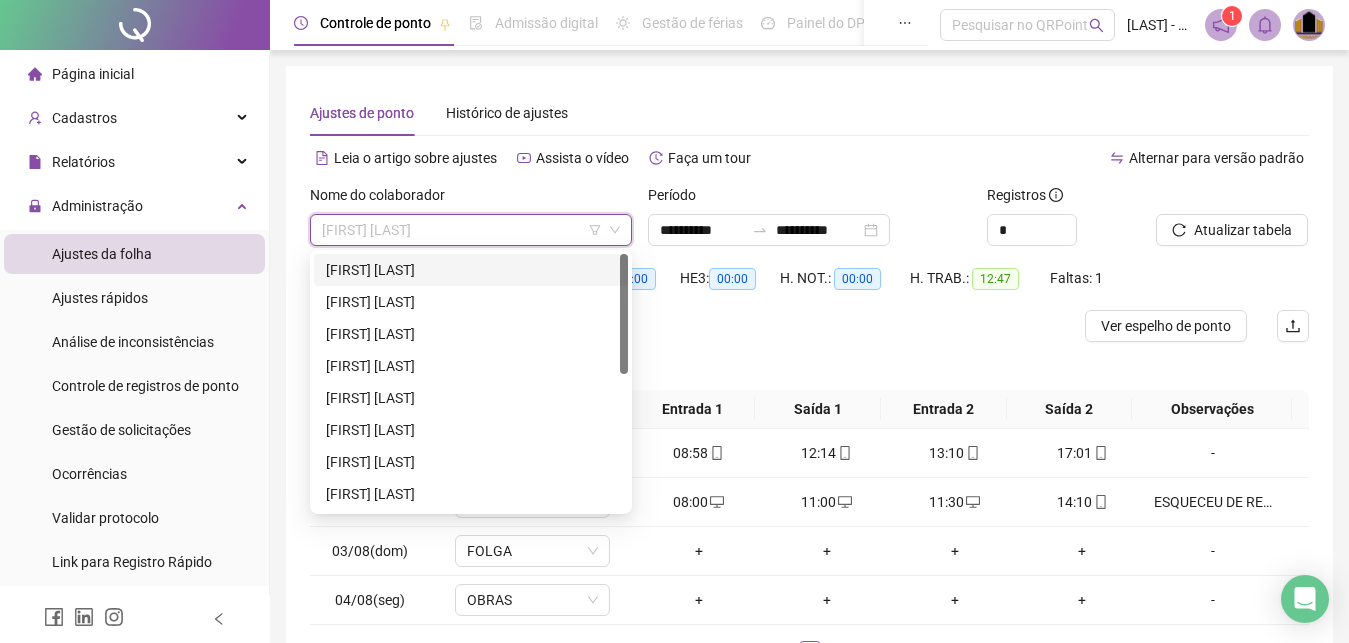 click on "[FIRST] [LAST]" at bounding box center (471, 270) 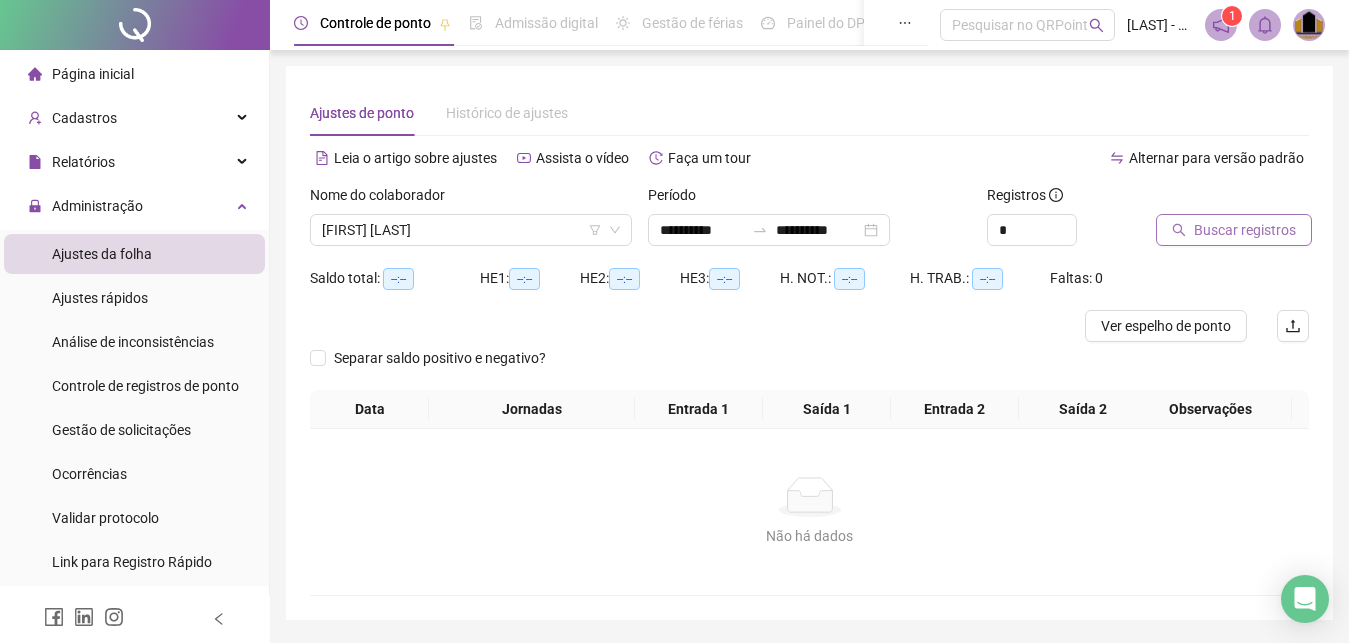 click on "Buscar registros" at bounding box center (1245, 230) 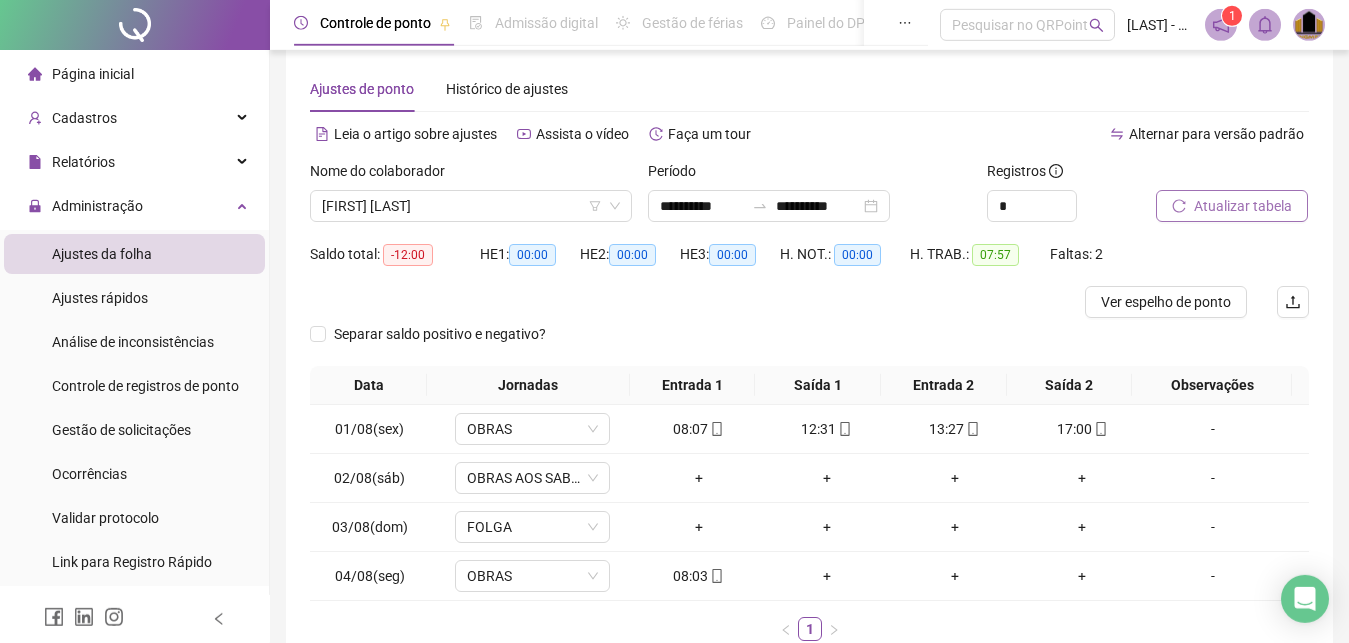 scroll, scrollTop: 0, scrollLeft: 0, axis: both 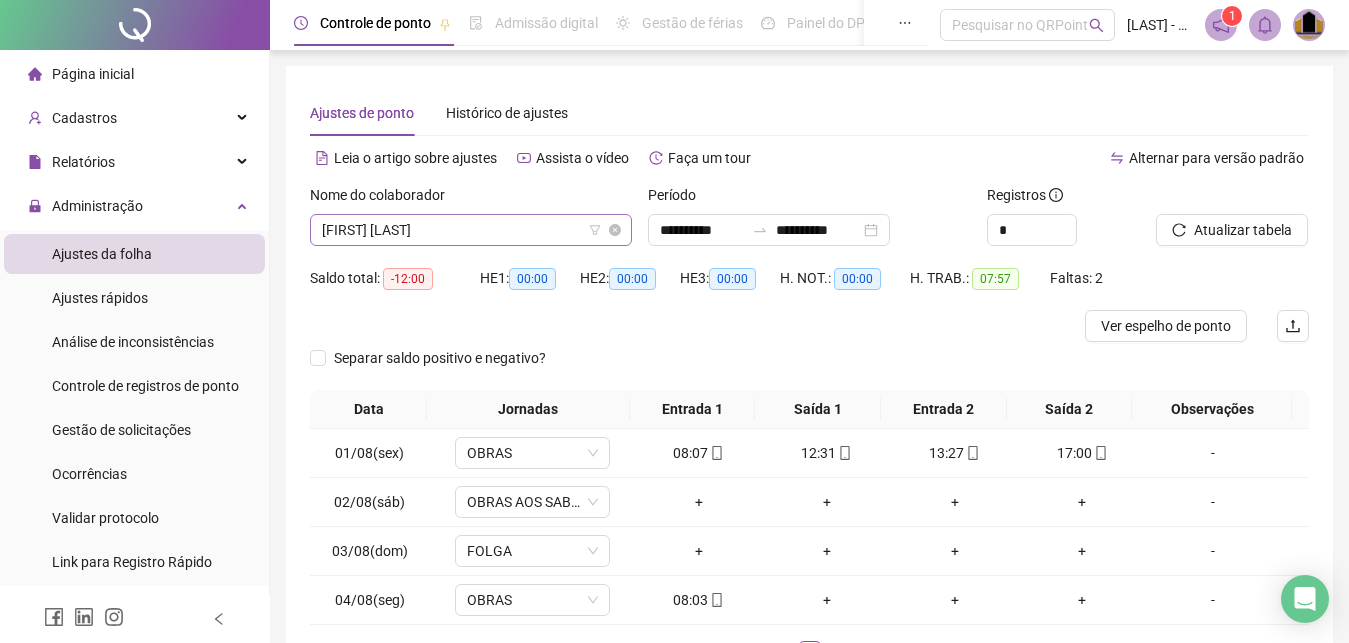 click on "[FIRST] [LAST]" at bounding box center [471, 230] 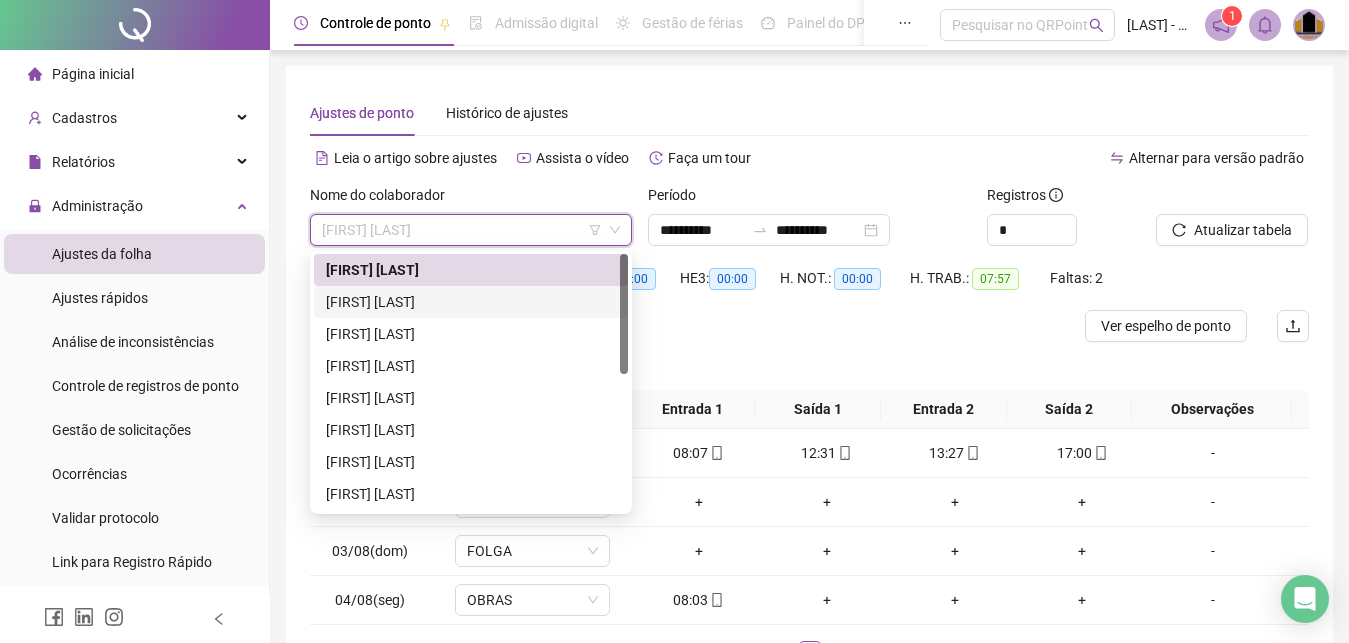 click on "[FIRST] [LAST]" at bounding box center [471, 302] 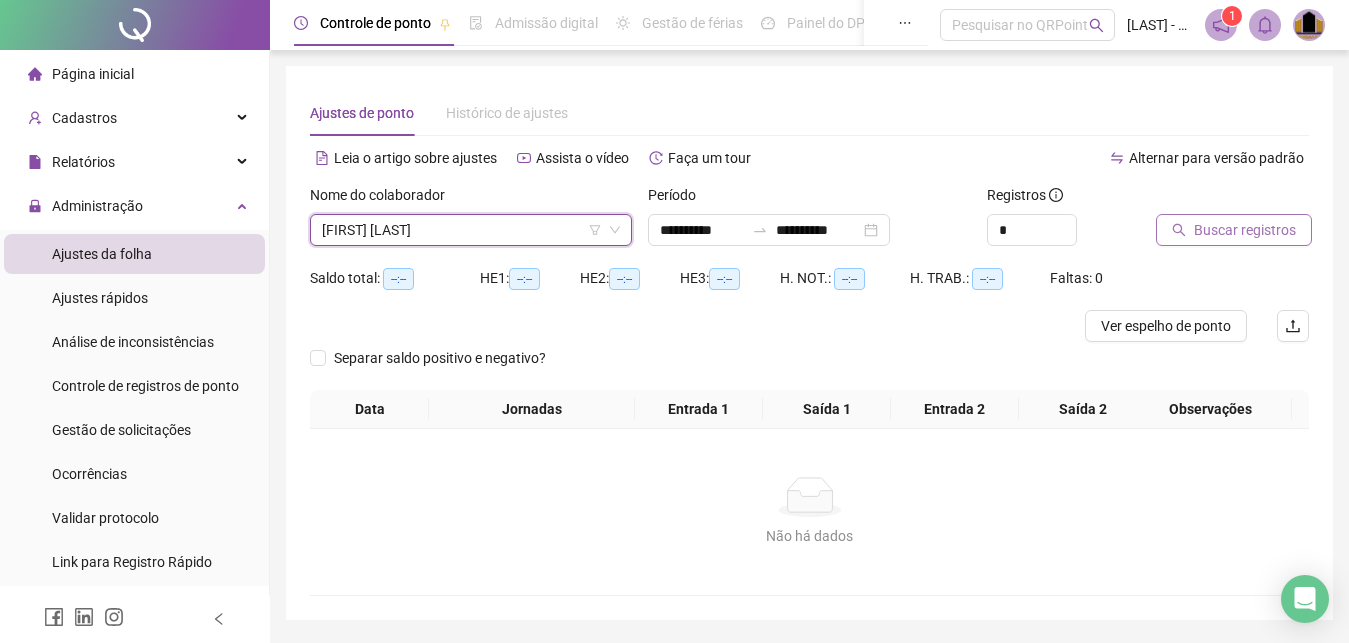 click on "Buscar registros" at bounding box center [1245, 230] 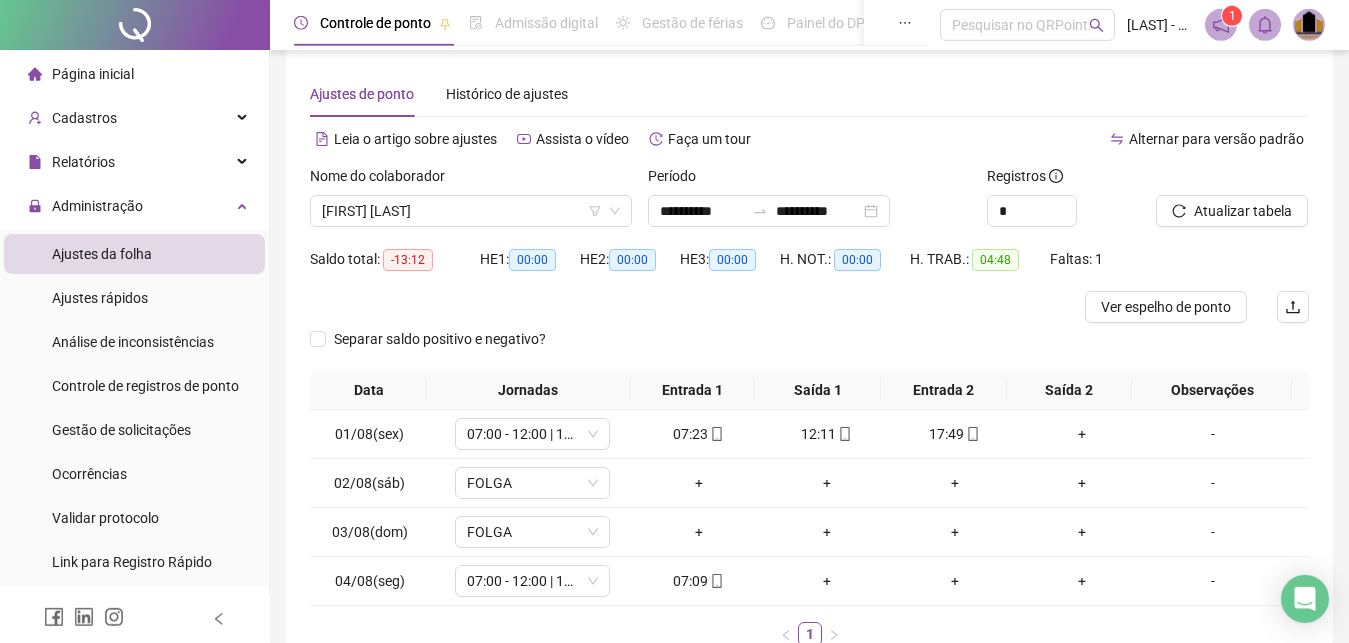 scroll, scrollTop: 0, scrollLeft: 0, axis: both 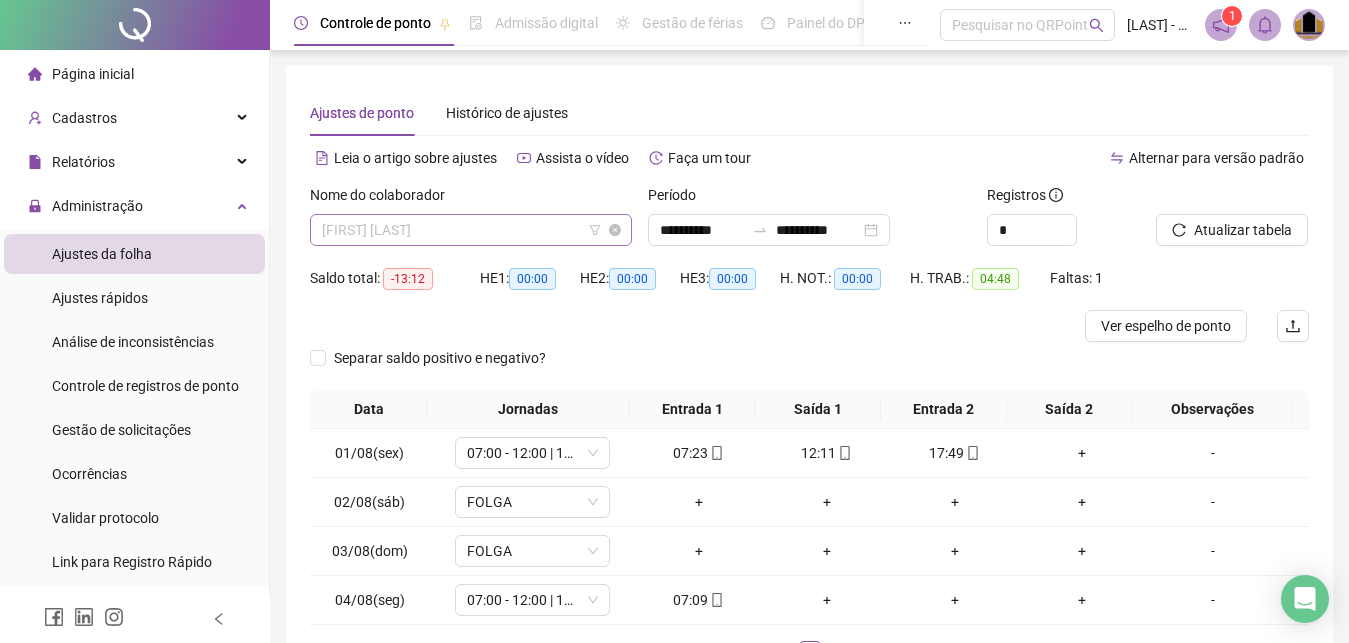 click on "[FIRST] [LAST]" at bounding box center [471, 230] 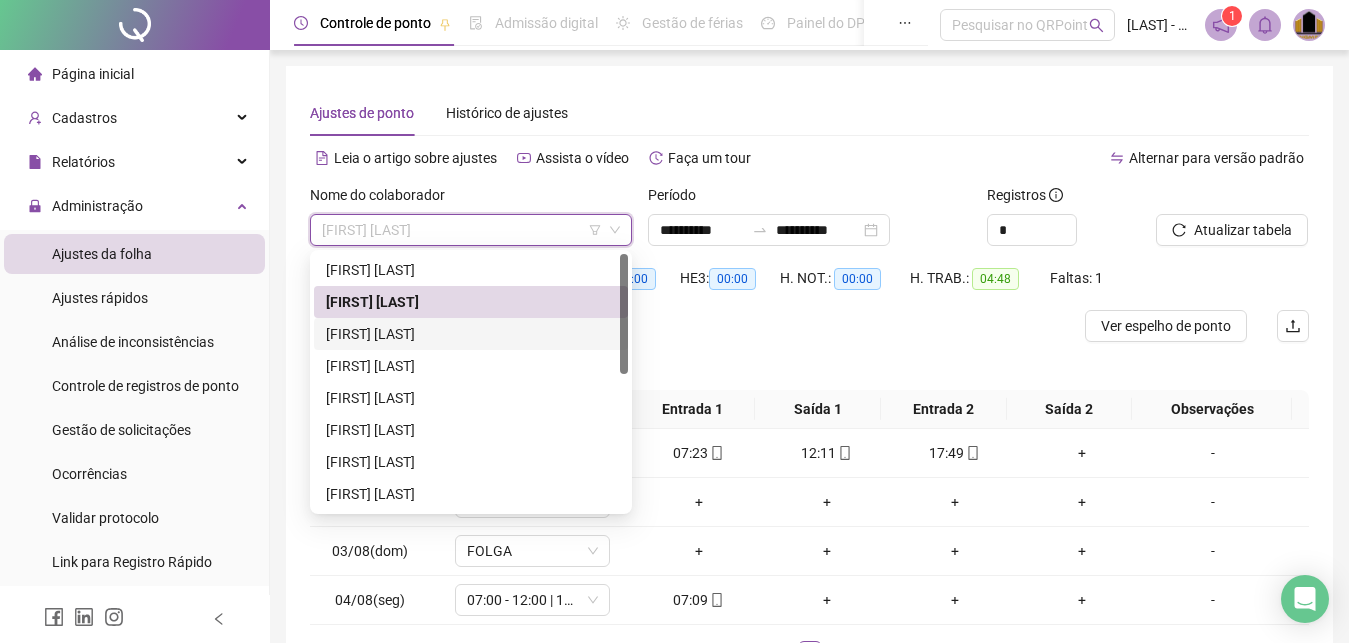 click on "[FIRST] [LAST]" at bounding box center (471, 334) 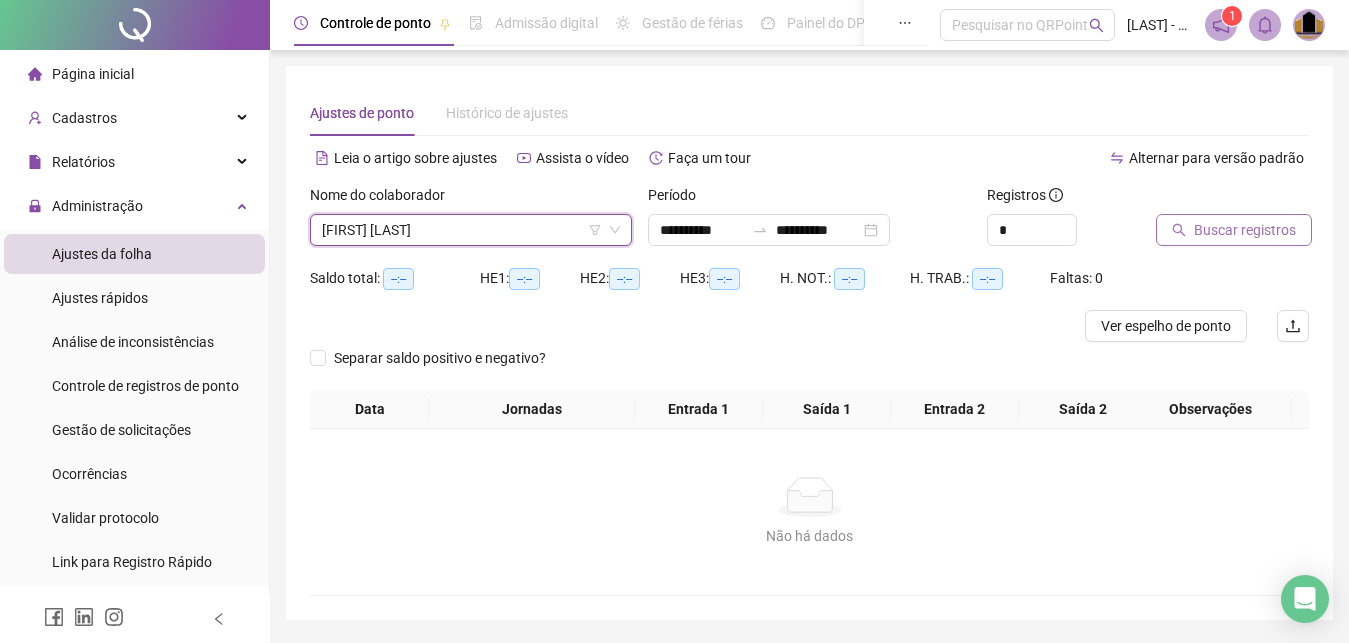 click on "Buscar registros" at bounding box center (1245, 230) 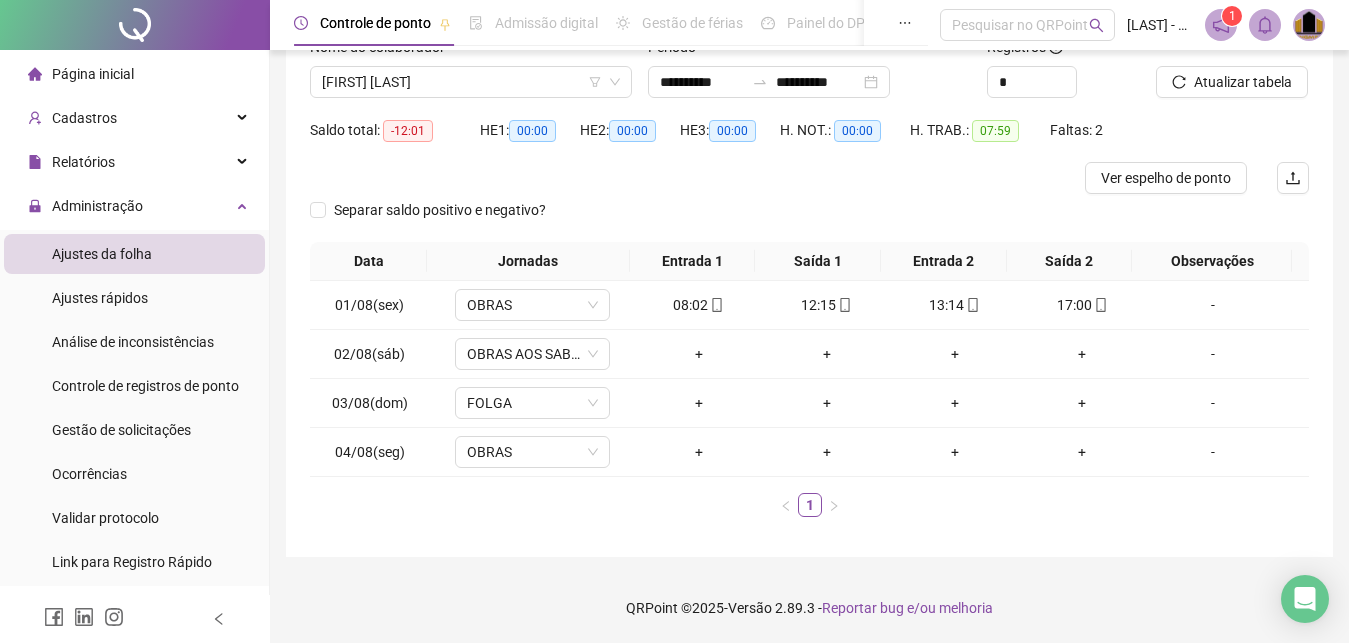 scroll, scrollTop: 0, scrollLeft: 0, axis: both 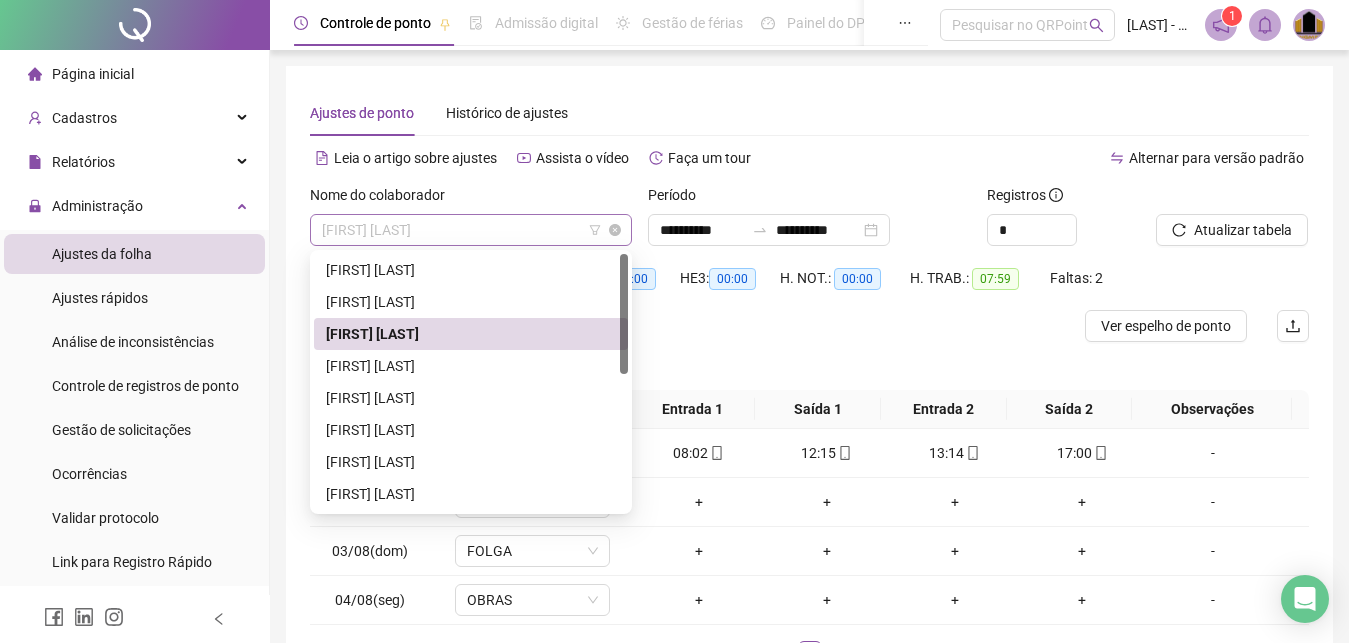 click on "[FIRST] [LAST]" at bounding box center (471, 230) 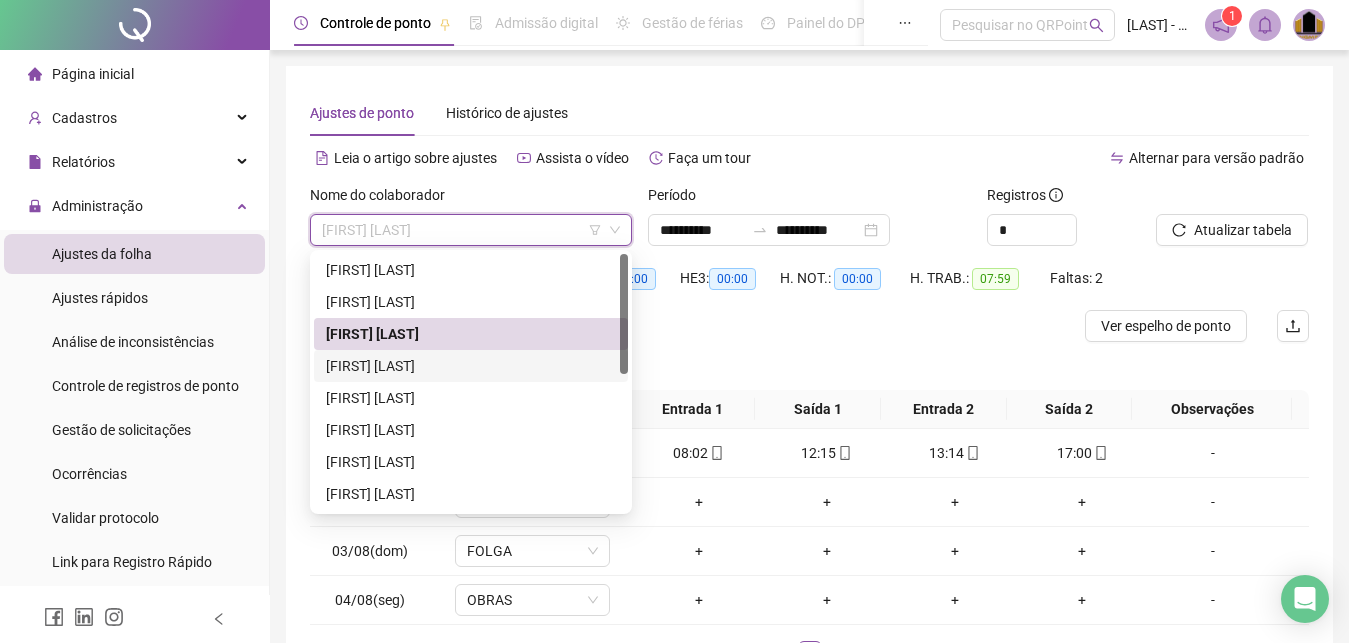 click on "[FIRST] [LAST]" at bounding box center [471, 366] 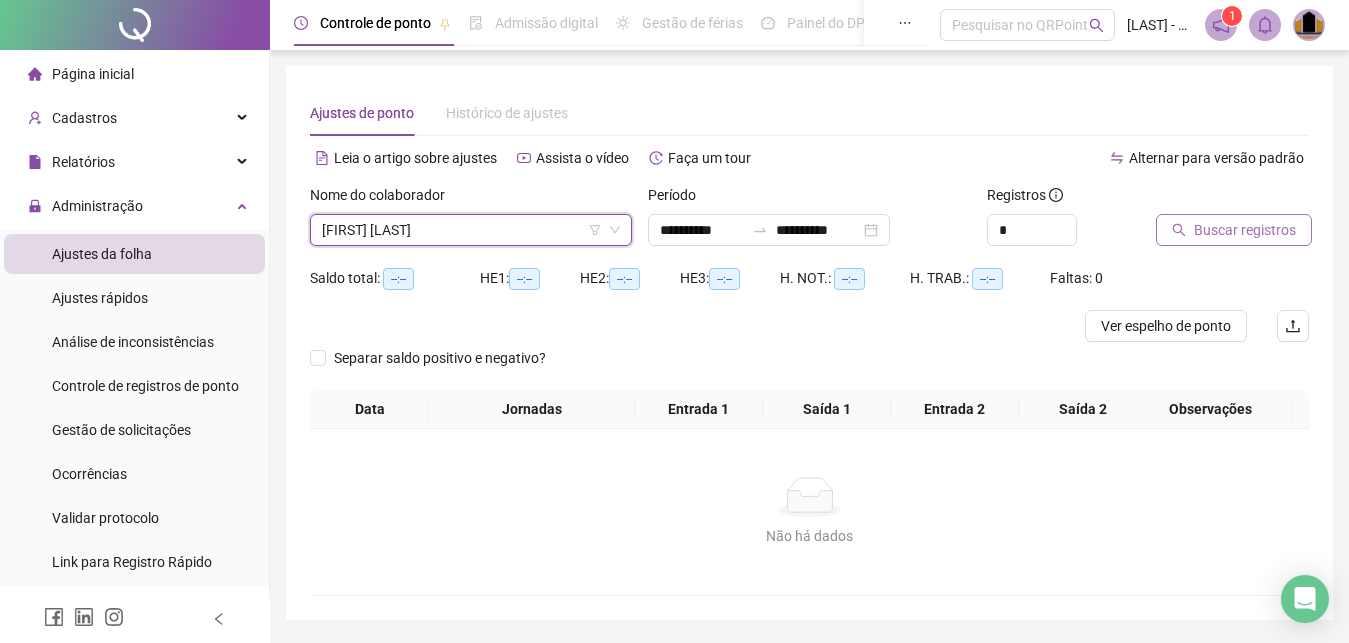 click on "Buscar registros" at bounding box center (1245, 230) 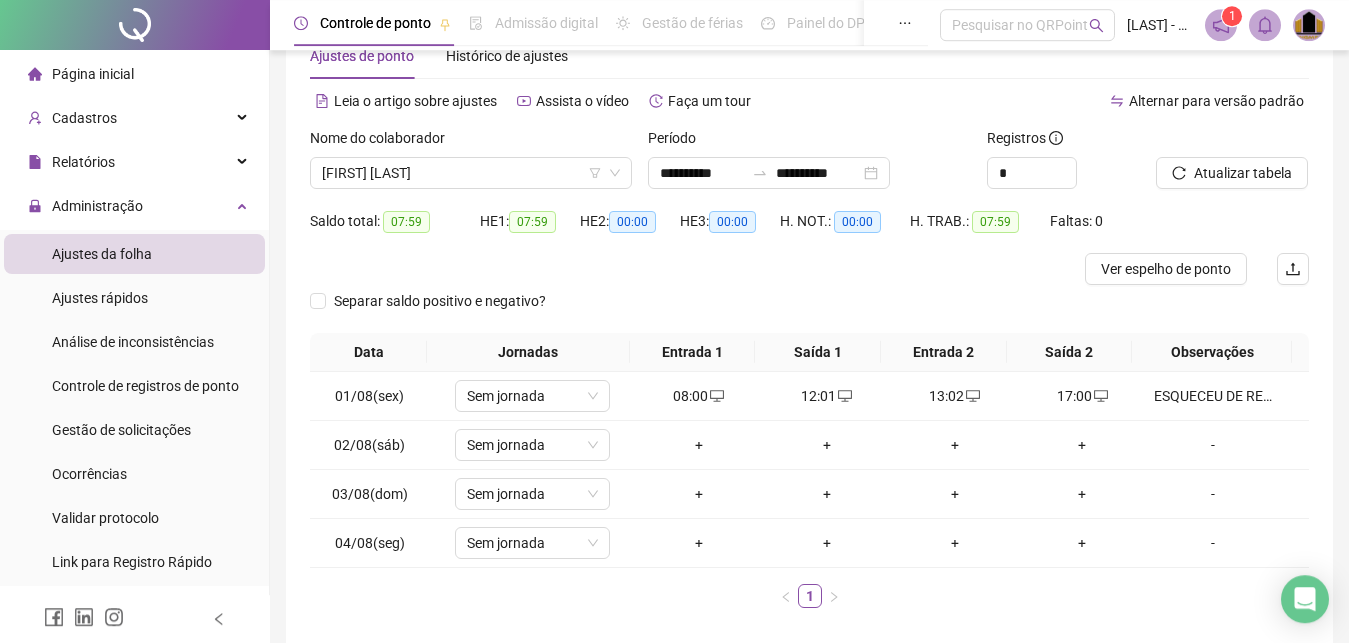 scroll, scrollTop: 0, scrollLeft: 0, axis: both 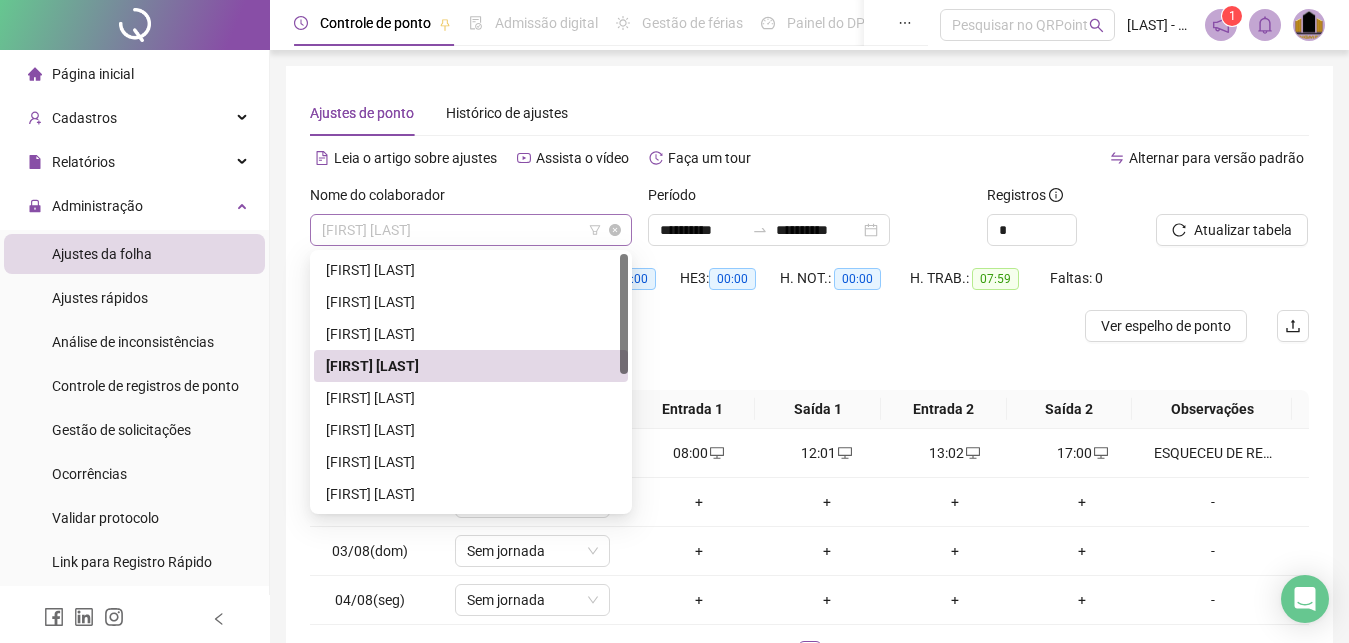 click on "[FIRST] [LAST]" at bounding box center [471, 230] 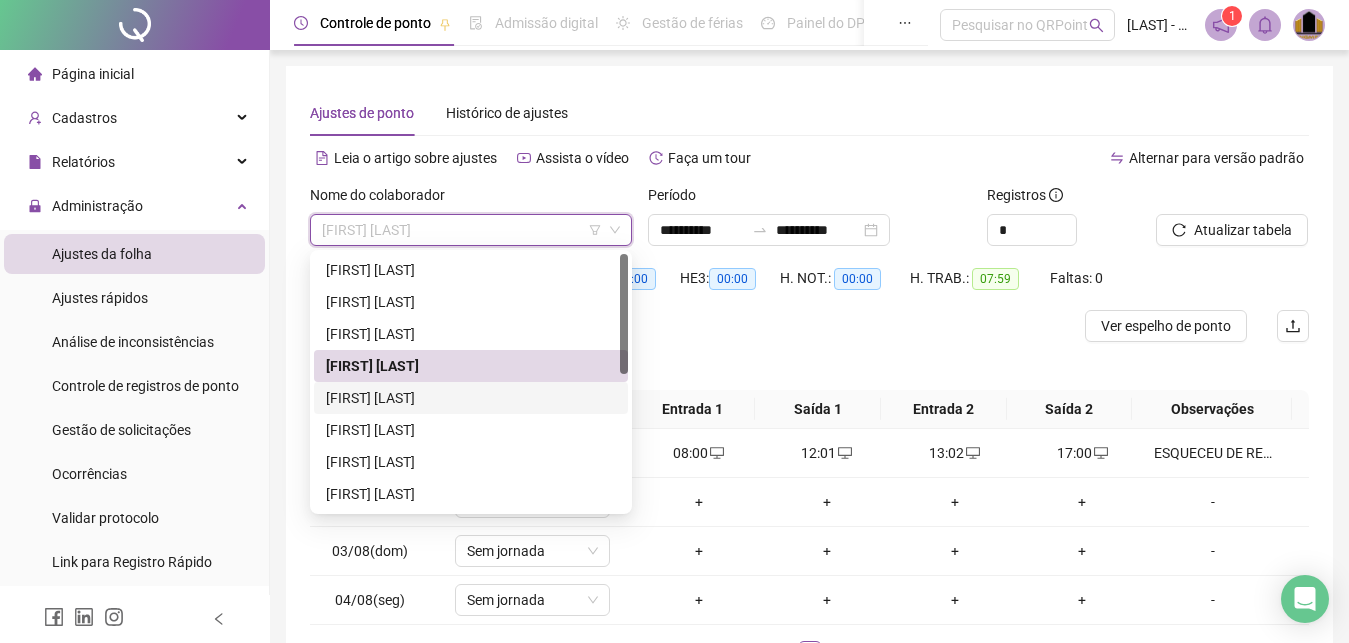 click on "[FIRST] [LAST]" at bounding box center (471, 398) 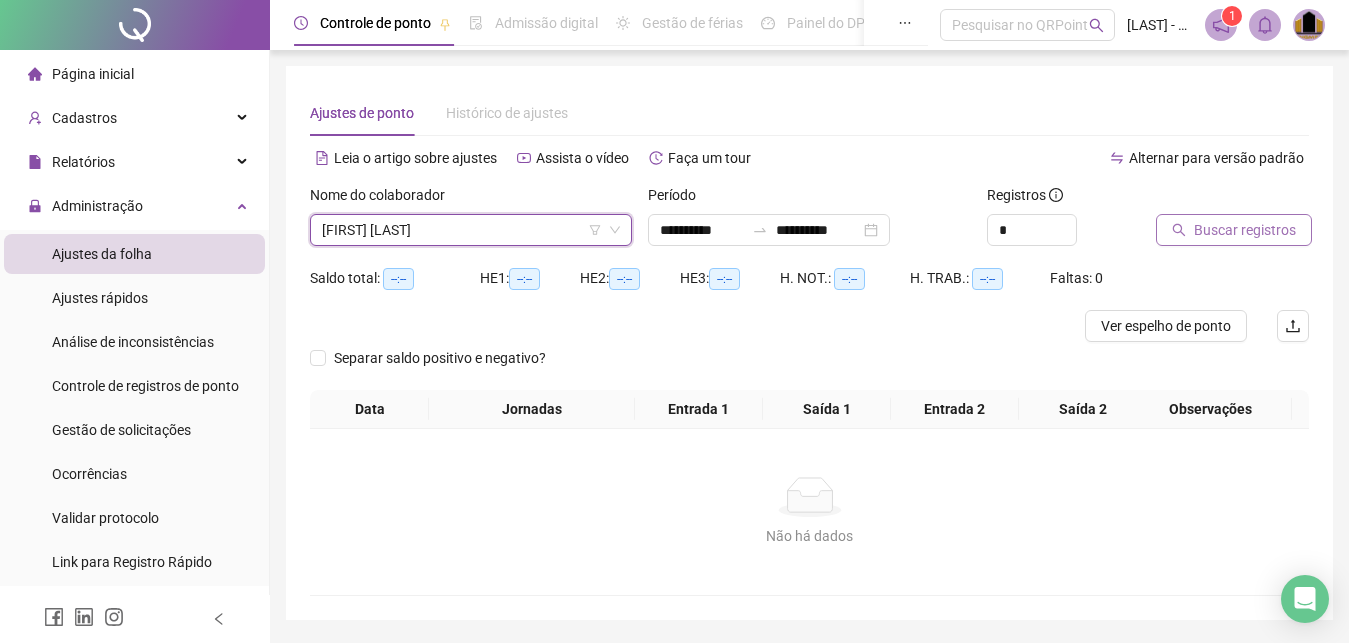 click on "Buscar registros" at bounding box center (1245, 230) 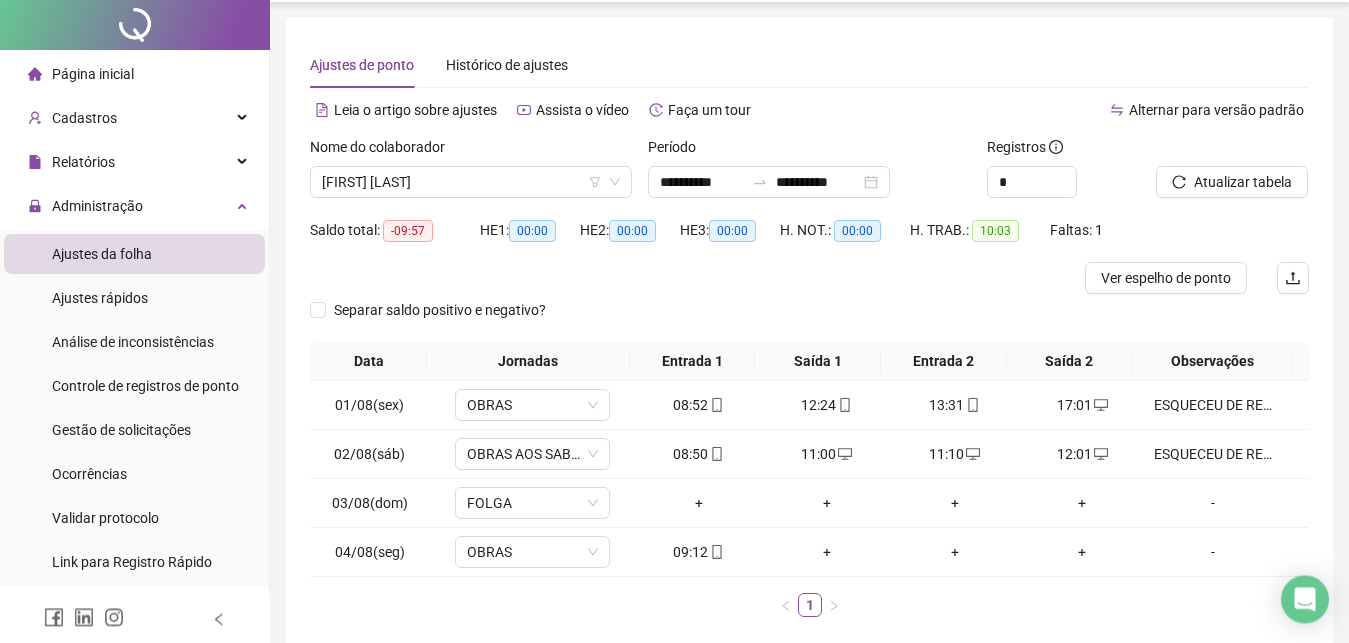 scroll, scrollTop: 0, scrollLeft: 0, axis: both 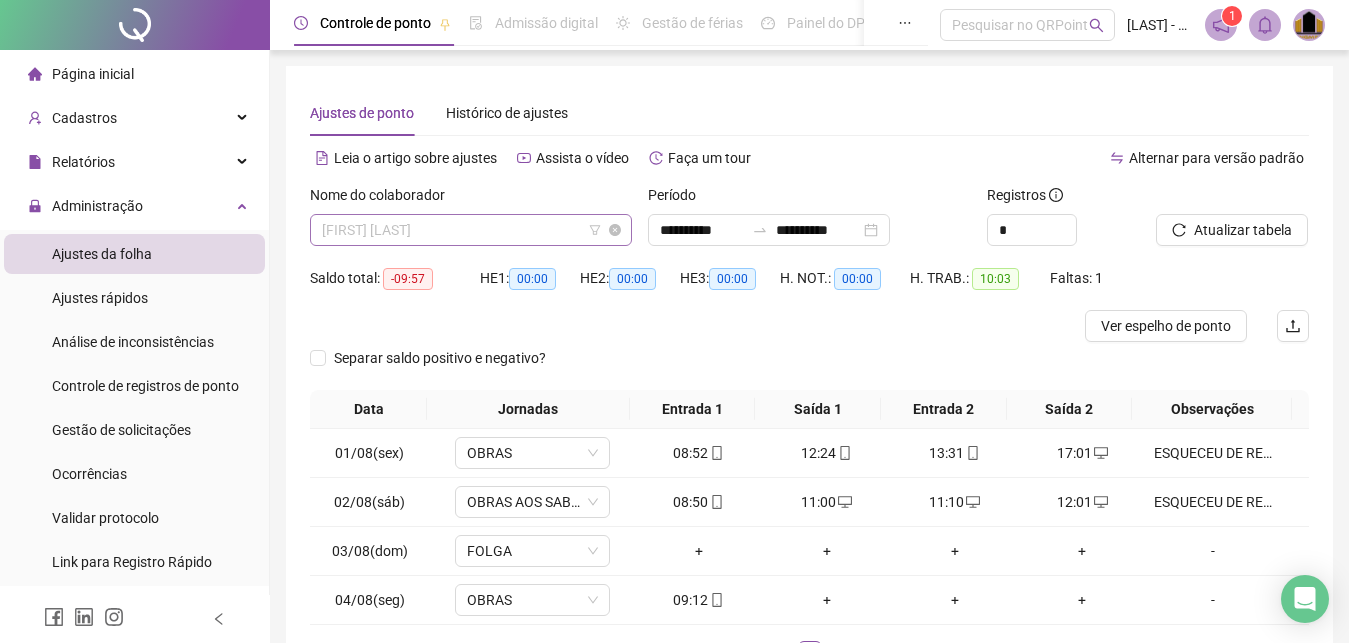 click on "[FIRST] [LAST]" at bounding box center [471, 230] 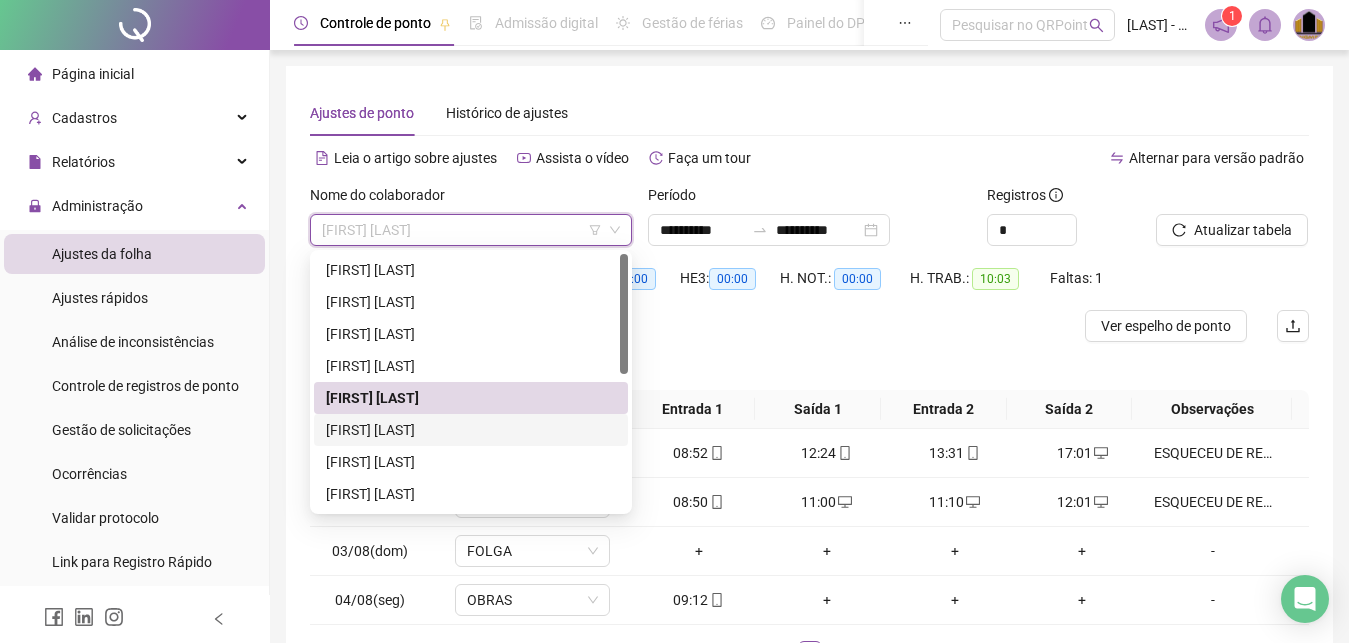 click on "[FIRST] [LAST]" at bounding box center [471, 430] 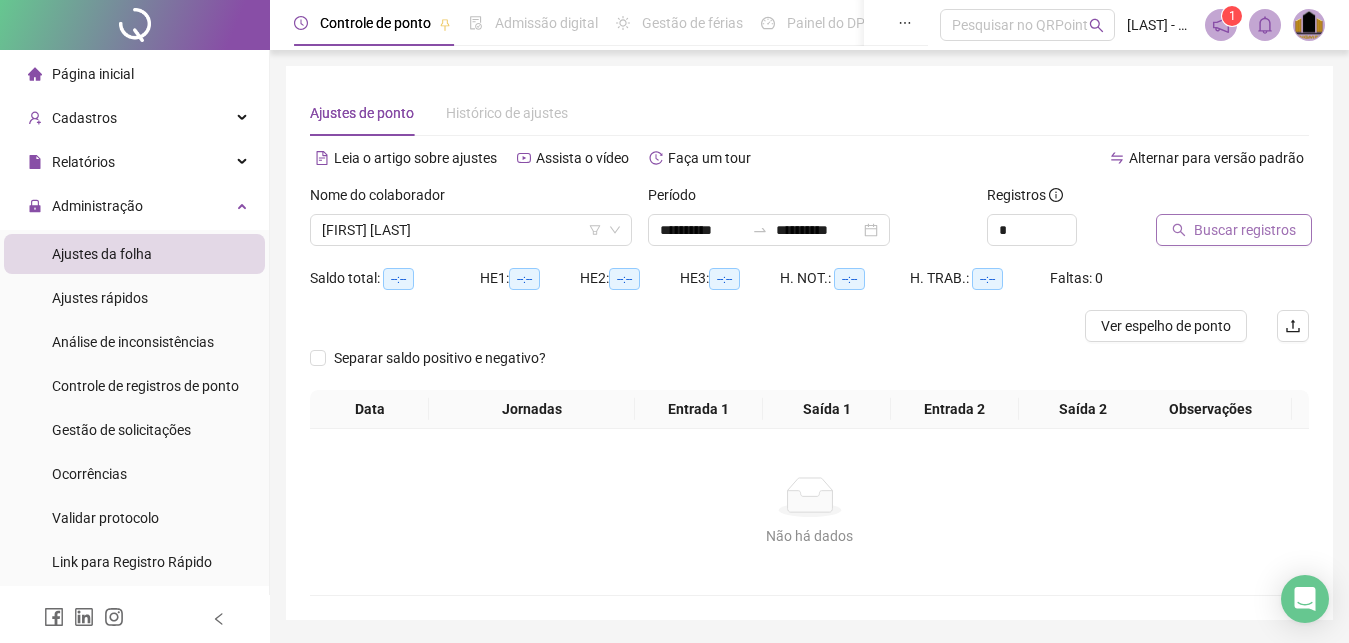 click on "Buscar registros" at bounding box center [1245, 230] 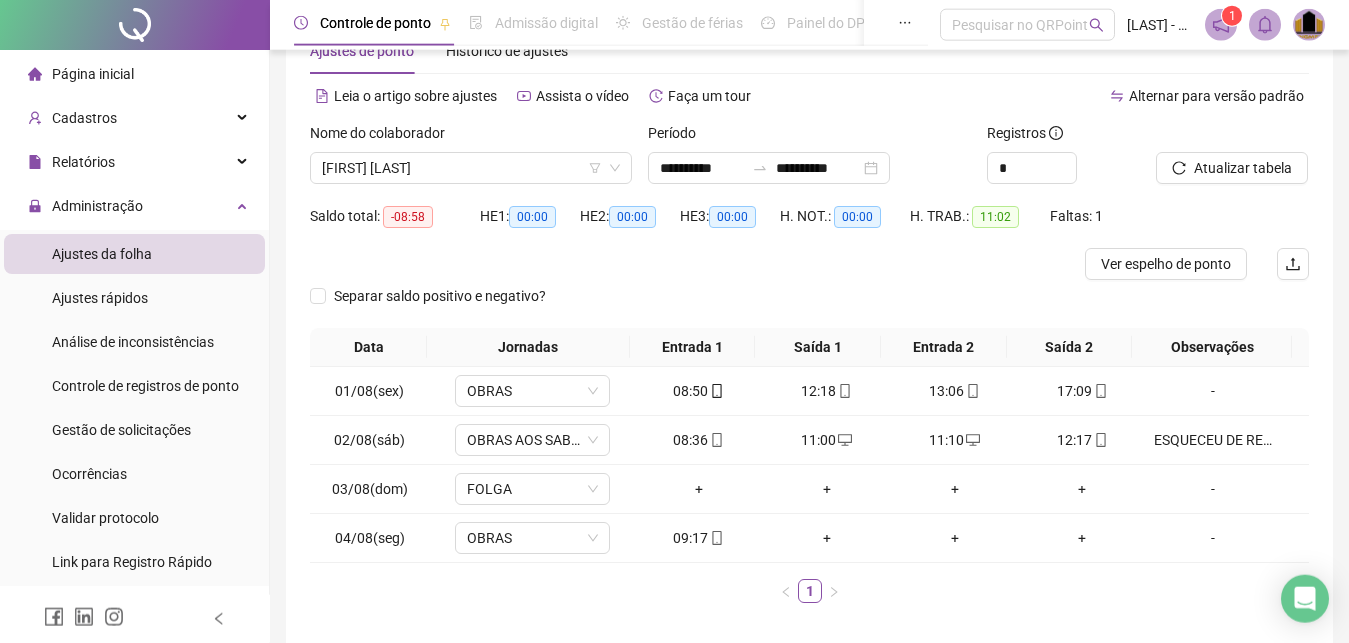 scroll, scrollTop: 0, scrollLeft: 0, axis: both 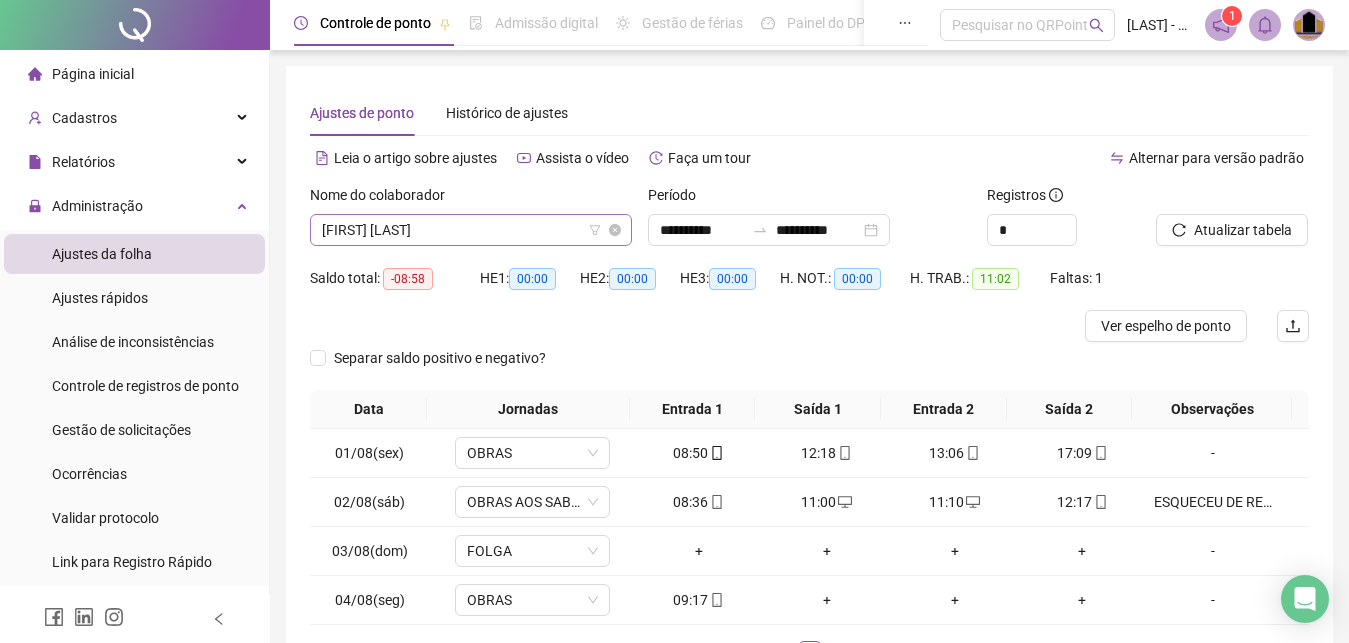 click on "[FIRST] [LAST]" at bounding box center (471, 230) 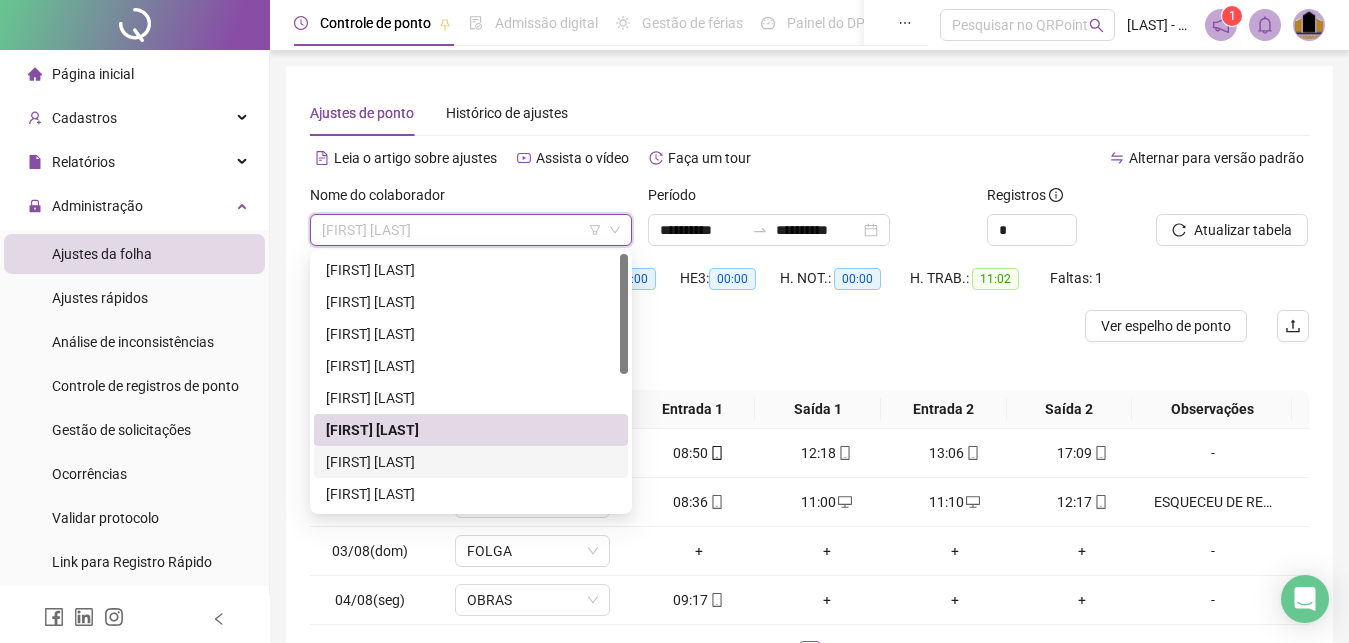 click on "[FIRST] [LAST]" at bounding box center [471, 462] 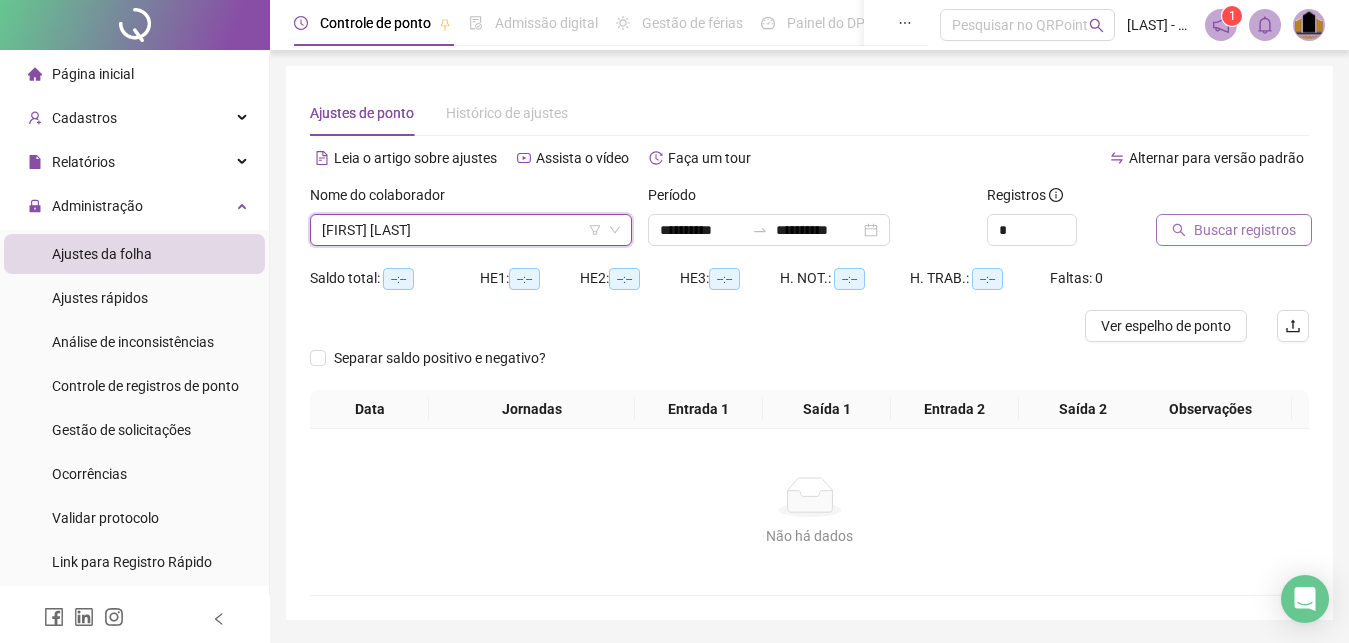 click on "Buscar registros" at bounding box center [1245, 230] 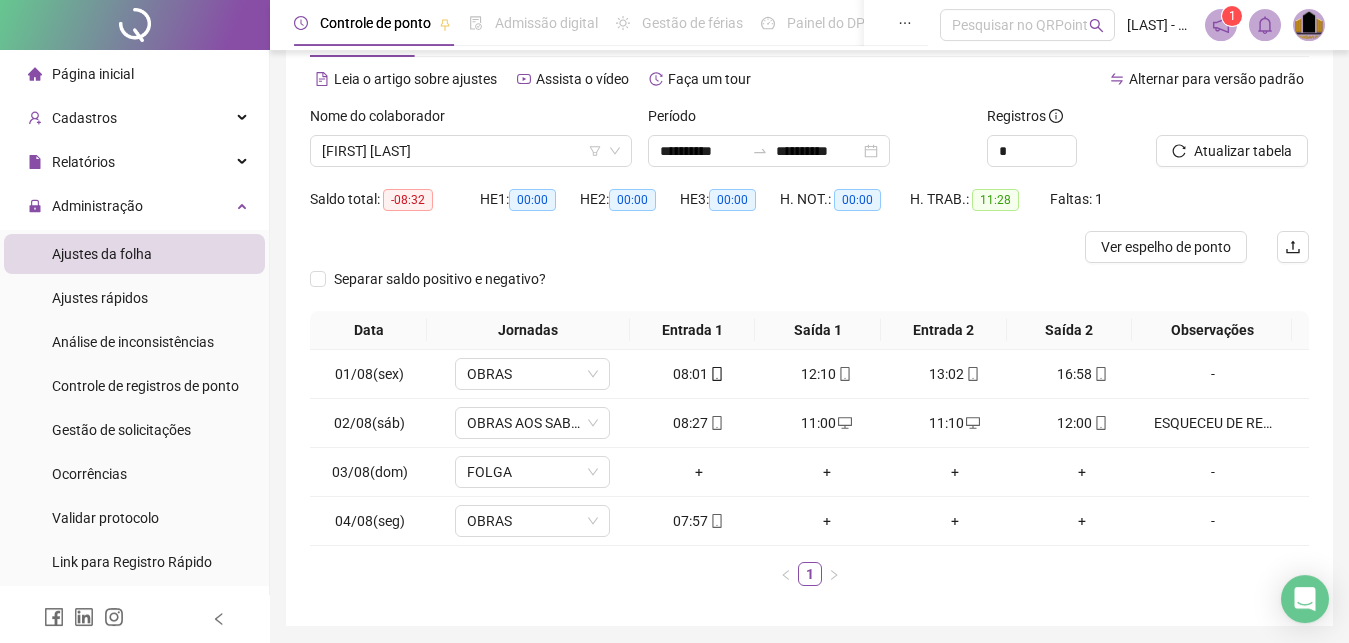 scroll, scrollTop: 148, scrollLeft: 0, axis: vertical 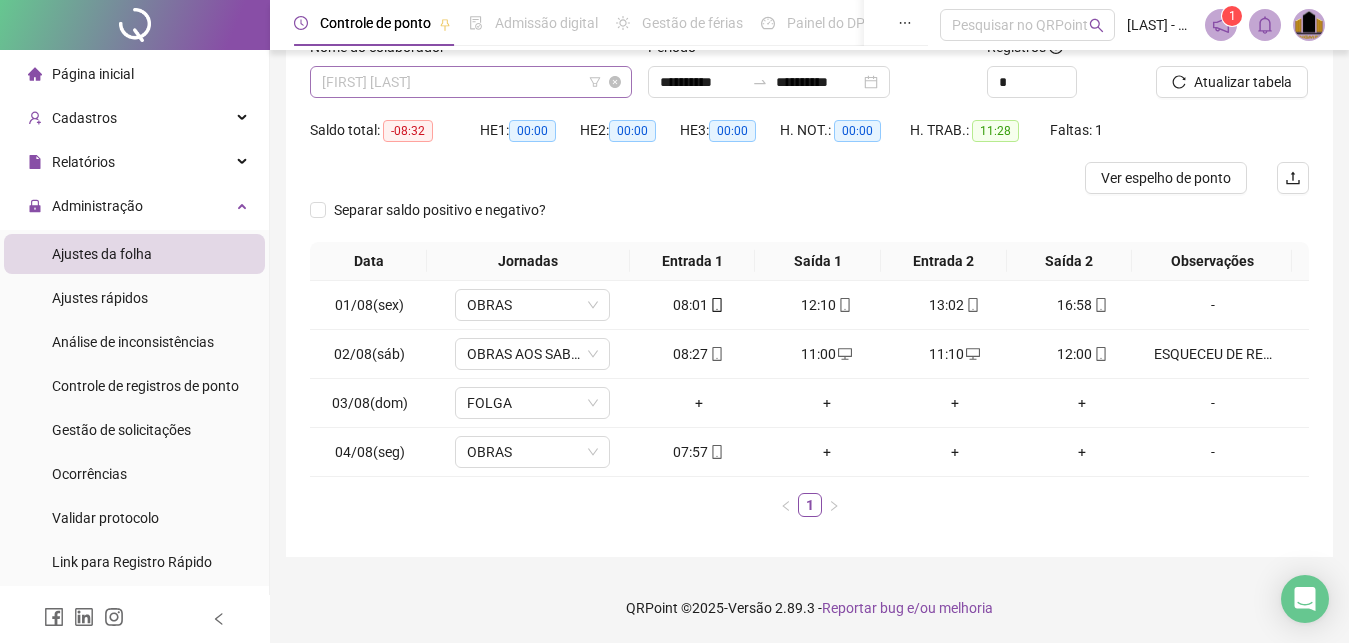 click on "[FIRST] [LAST]" at bounding box center [471, 82] 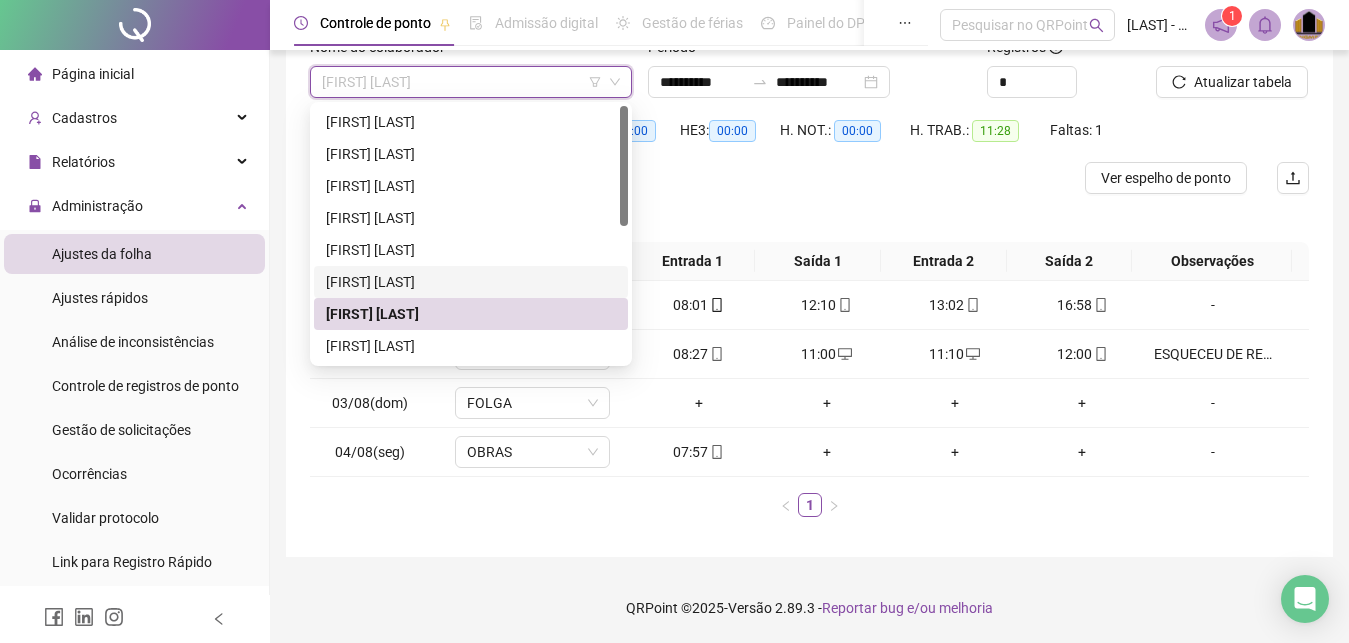 click on "[FIRST] [LAST]" at bounding box center (471, 282) 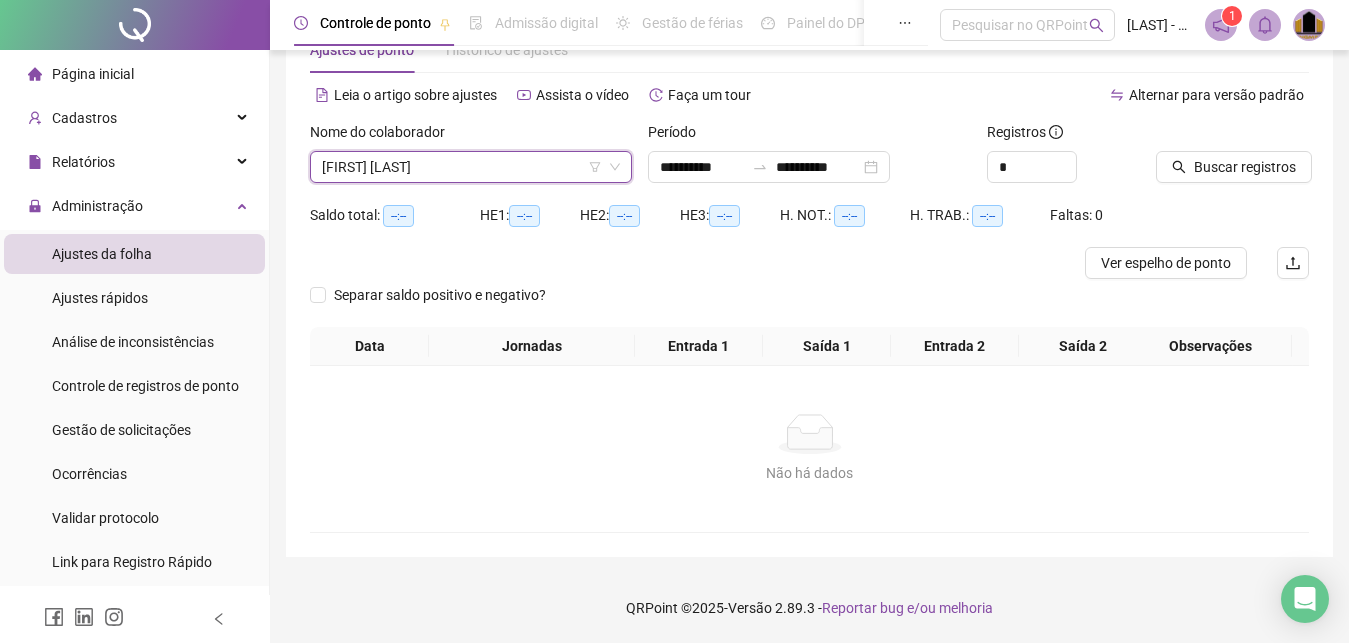 scroll, scrollTop: 63, scrollLeft: 0, axis: vertical 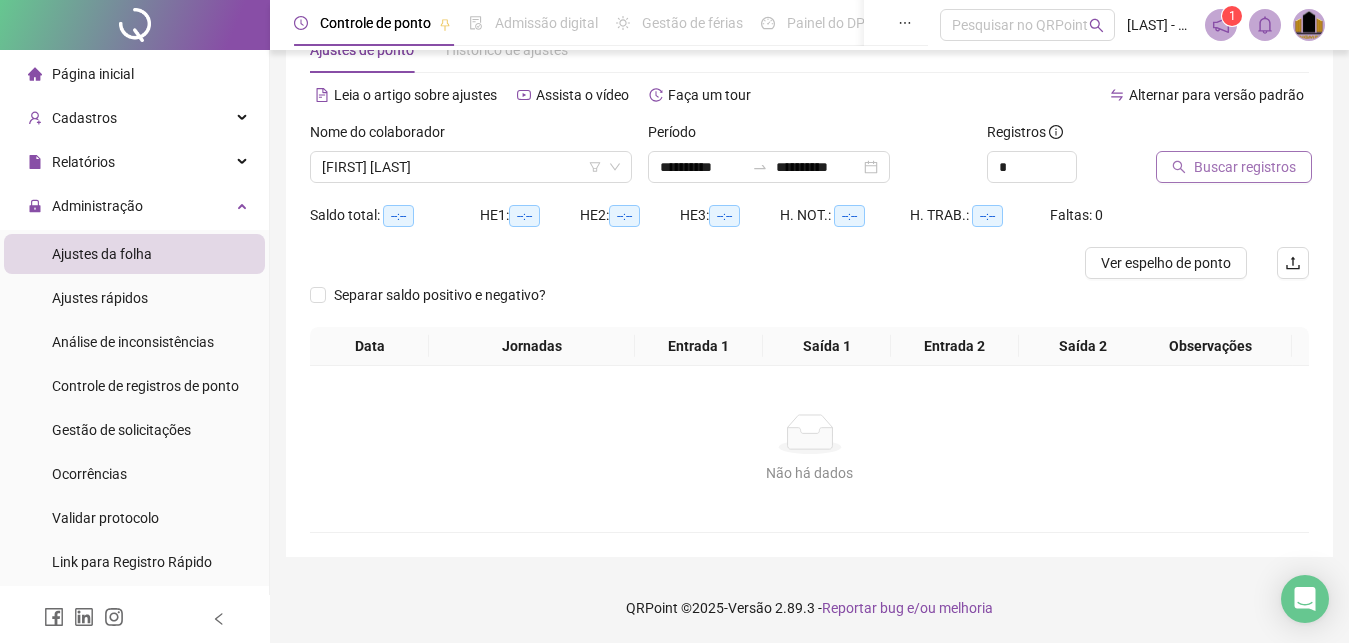 click on "Buscar registros" at bounding box center (1245, 167) 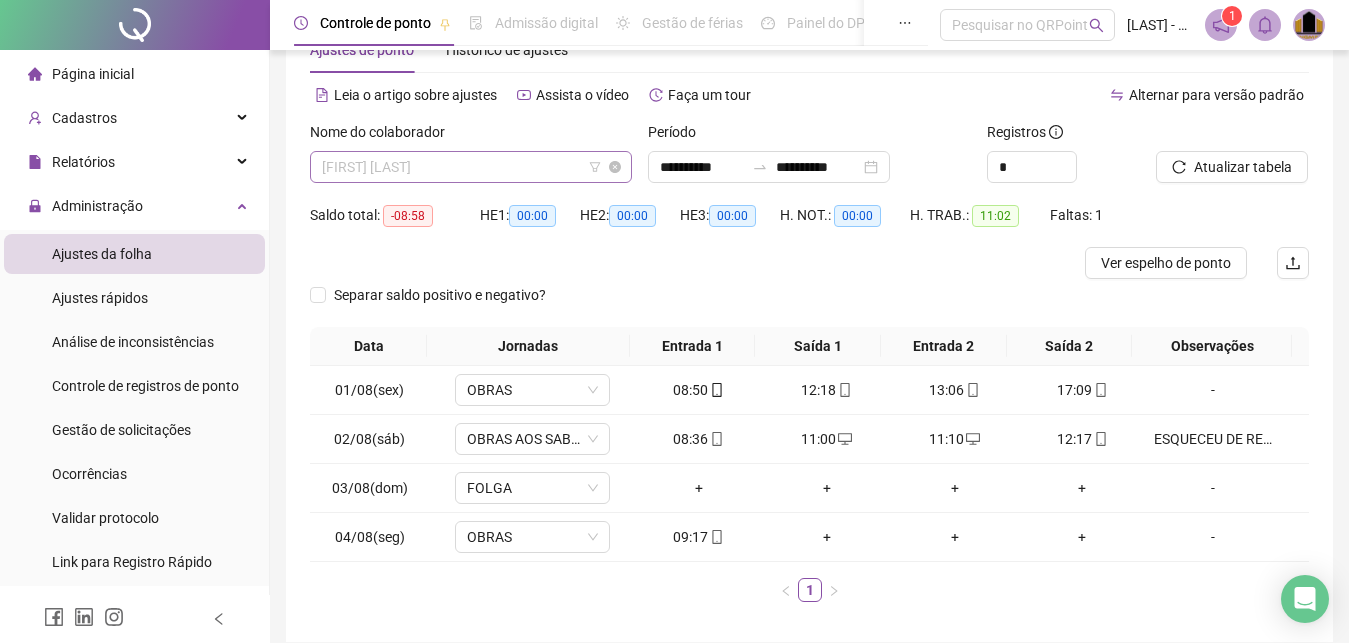 click on "[FIRST] [LAST]" at bounding box center (471, 167) 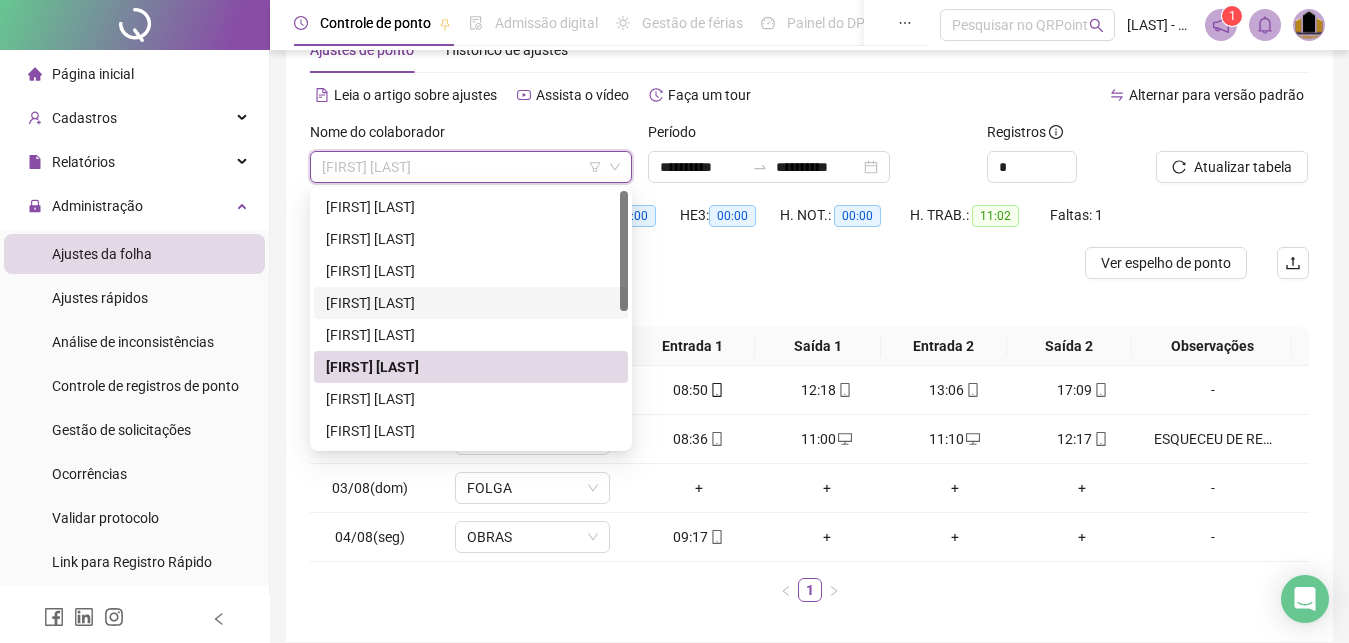 click on "[FIRST] [LAST]" at bounding box center [471, 303] 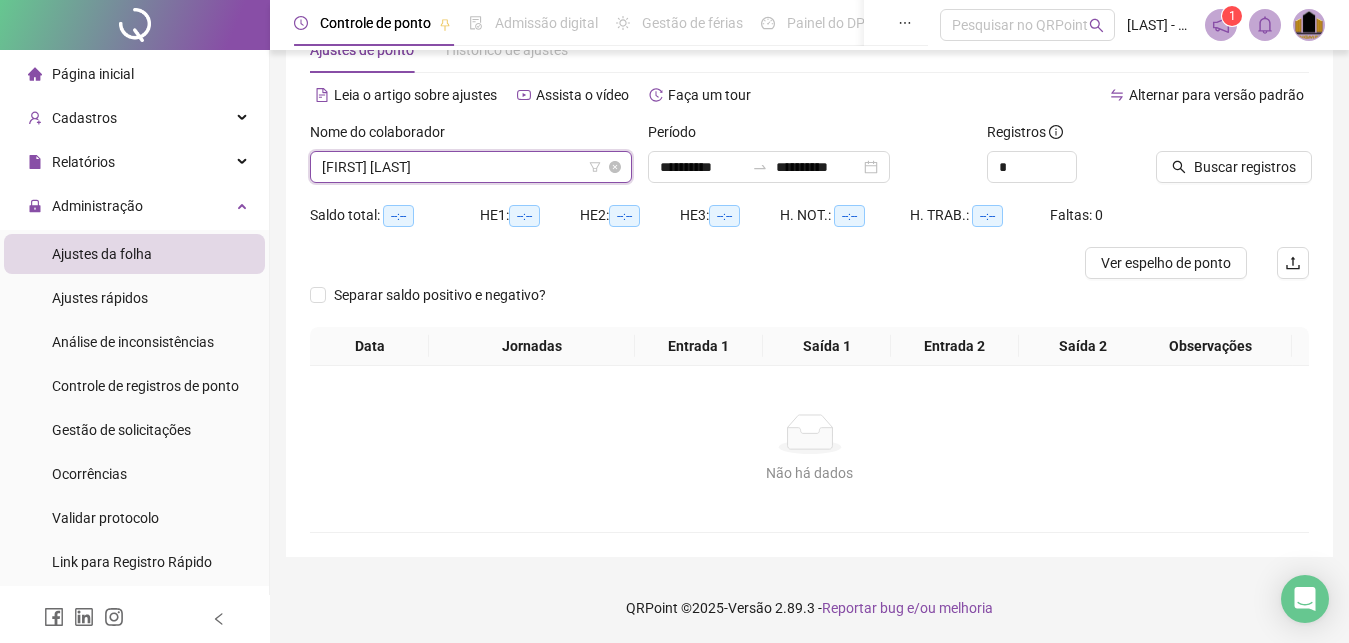 click on "[FIRST] [LAST]" at bounding box center (471, 167) 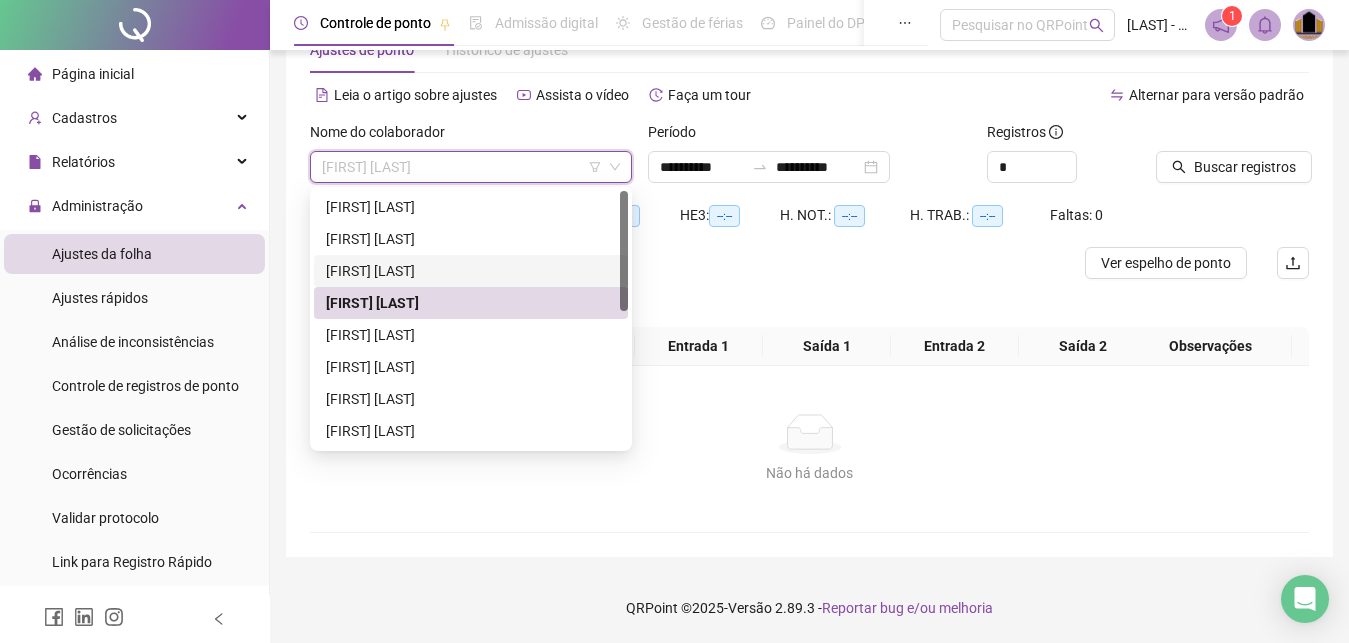 click on "[FIRST] [LAST]" at bounding box center [471, 271] 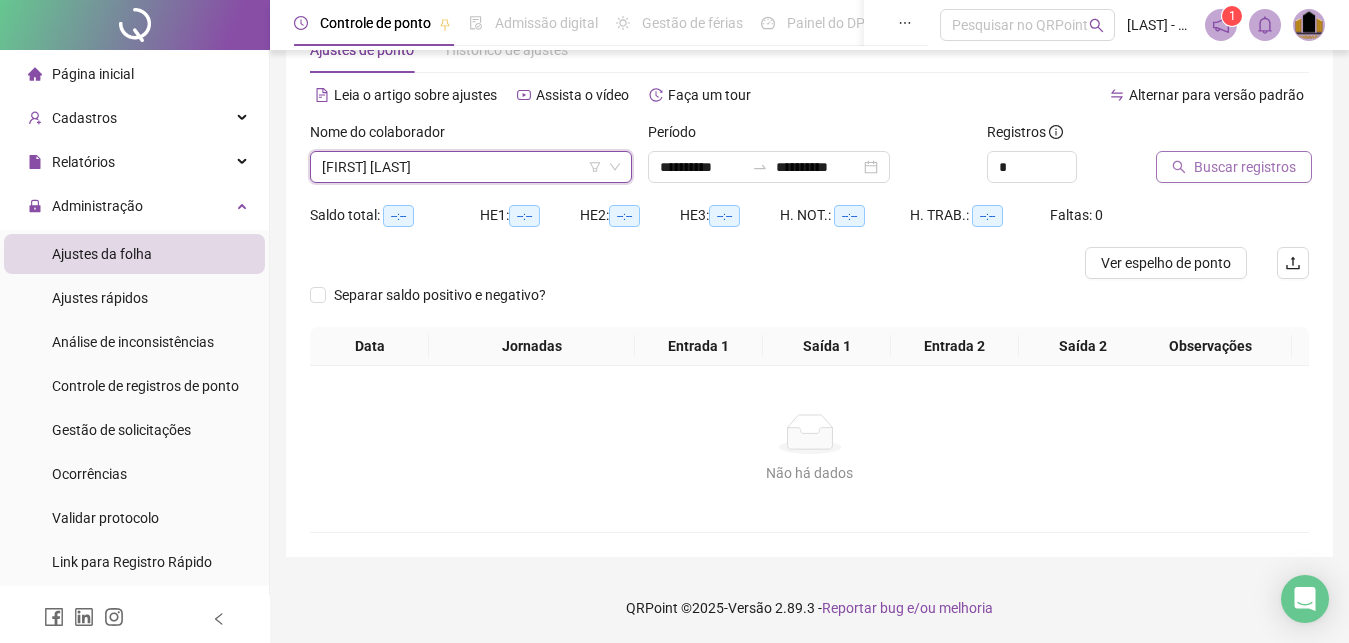 click on "Buscar registros" at bounding box center (1245, 167) 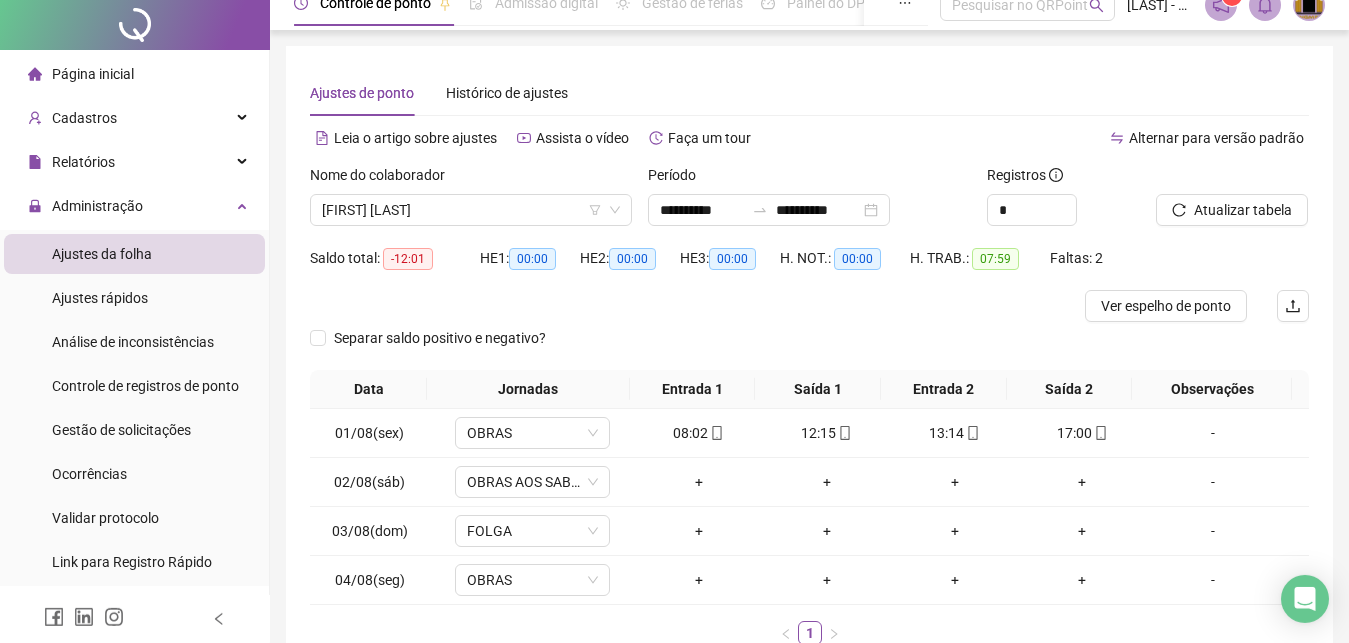 scroll, scrollTop: 0, scrollLeft: 0, axis: both 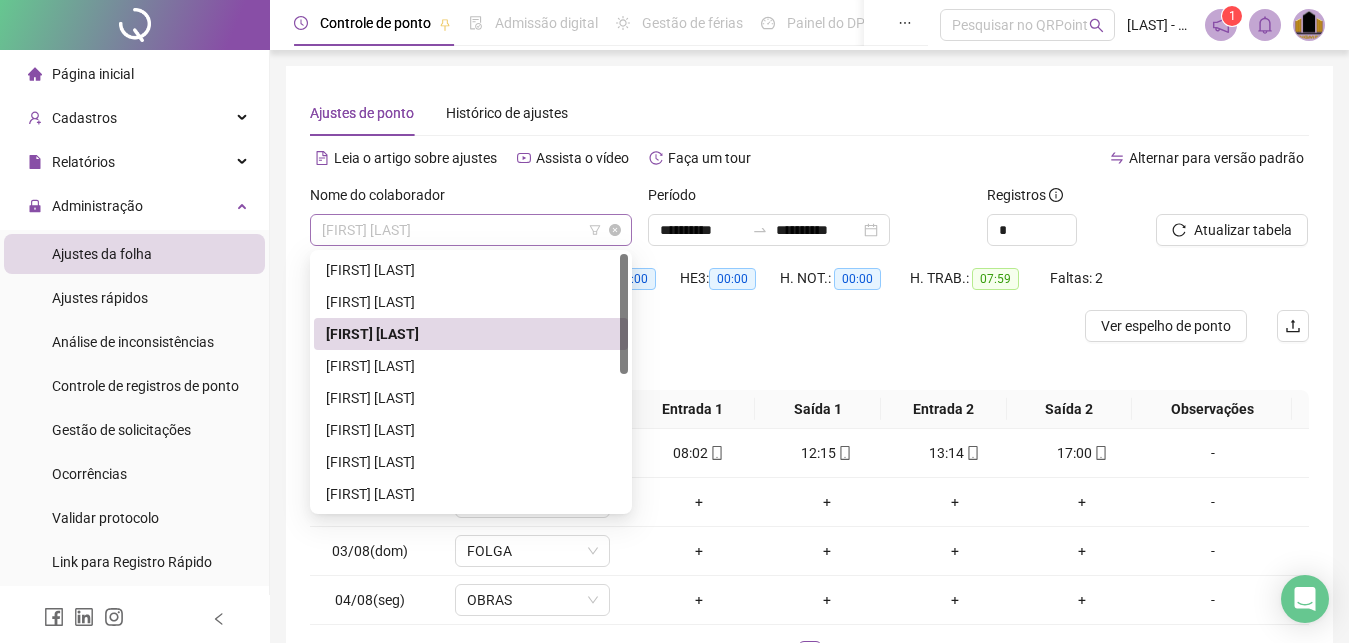 drag, startPoint x: 563, startPoint y: 226, endPoint x: 566, endPoint y: 238, distance: 12.369317 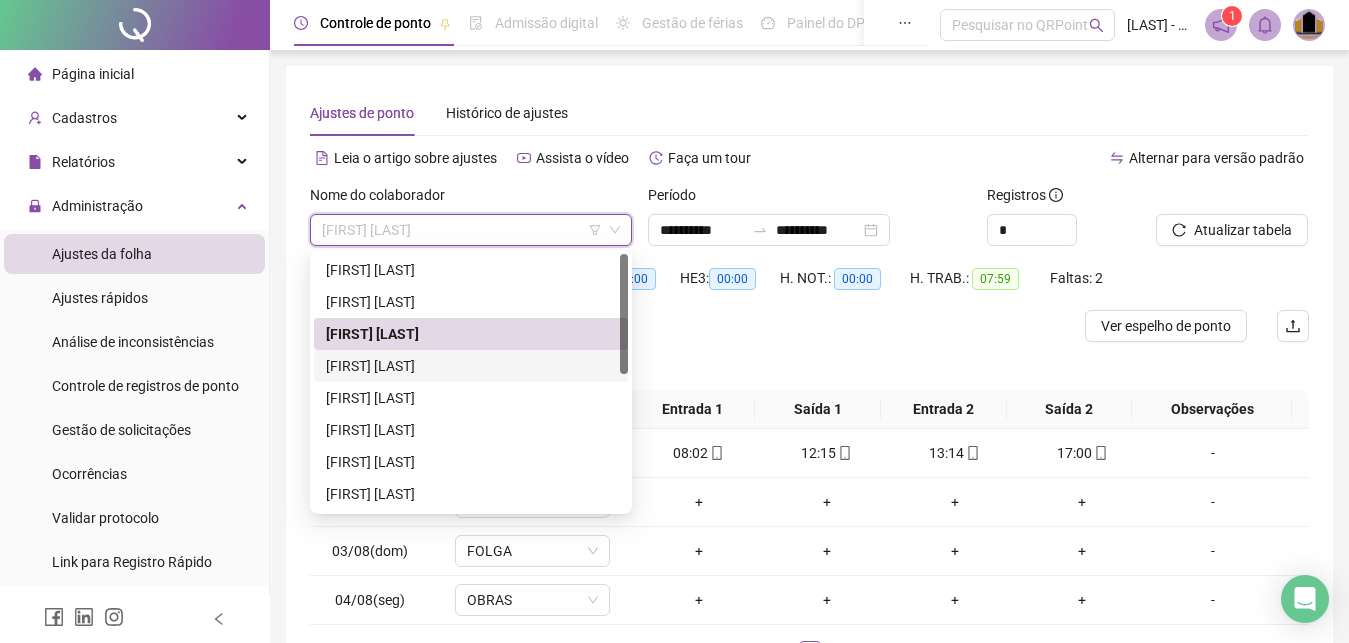 click on "[FIRST] [LAST]" at bounding box center (471, 366) 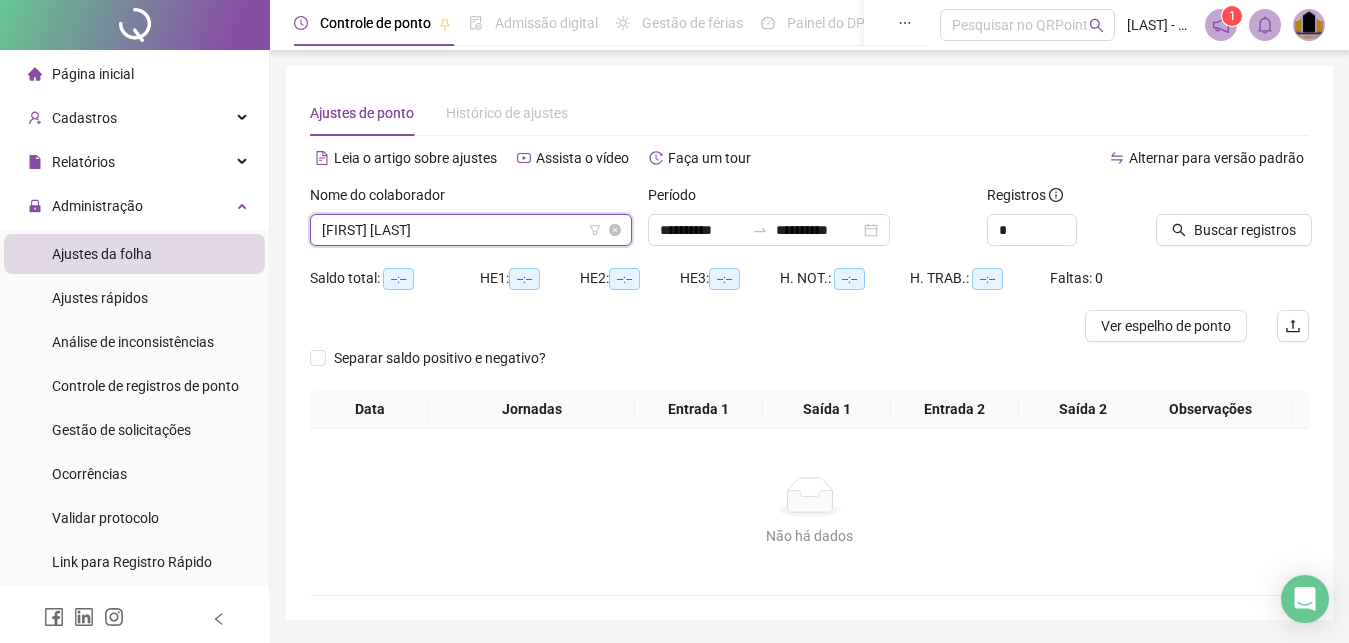 click on "[FIRST] [LAST]" at bounding box center [471, 230] 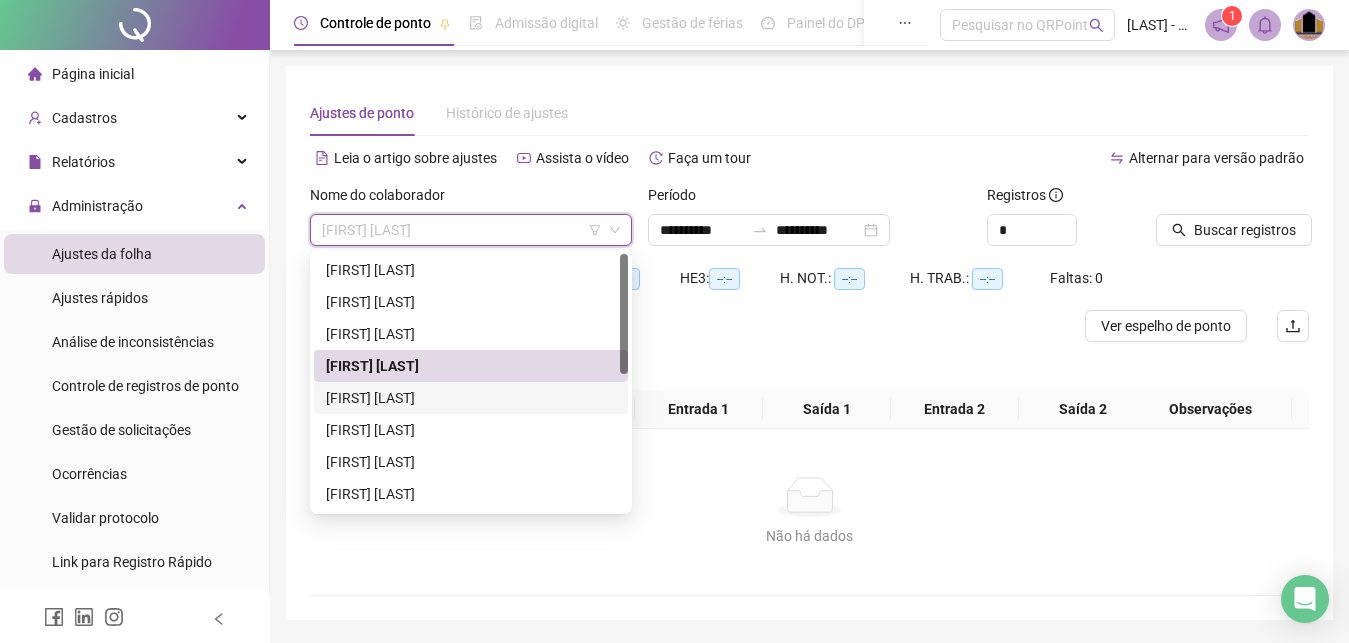 click on "[FIRST] [LAST]" at bounding box center (471, 398) 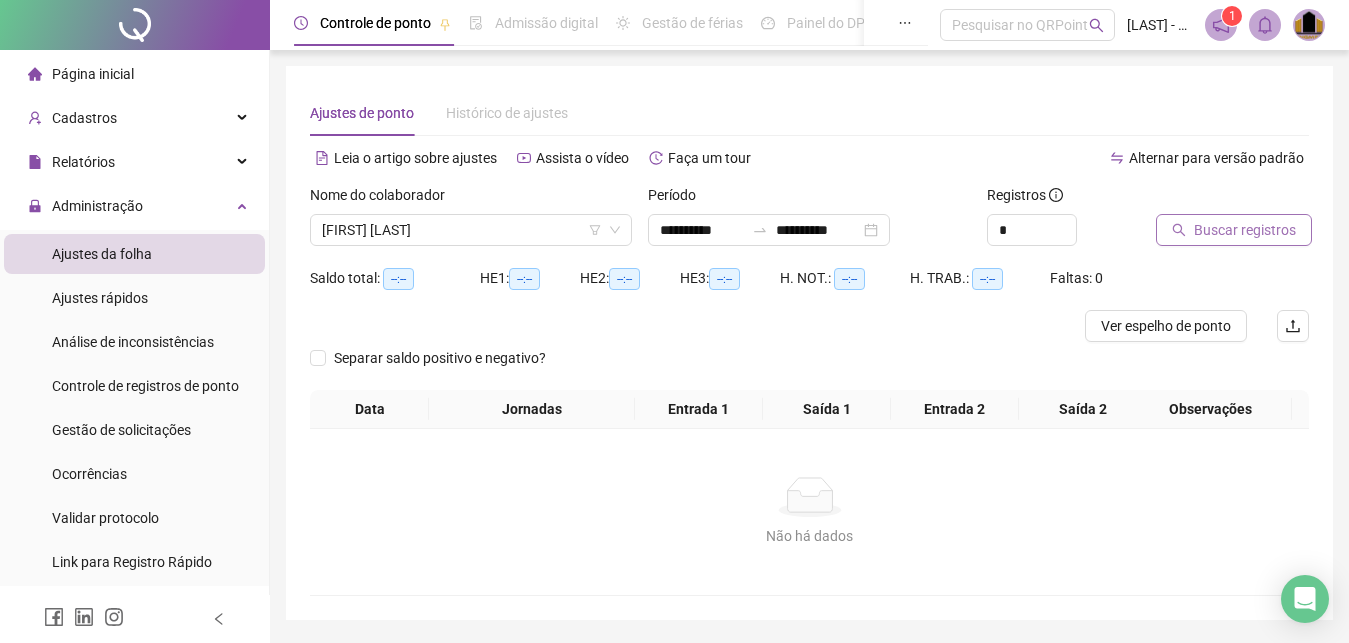 click on "Buscar registros" at bounding box center (1245, 230) 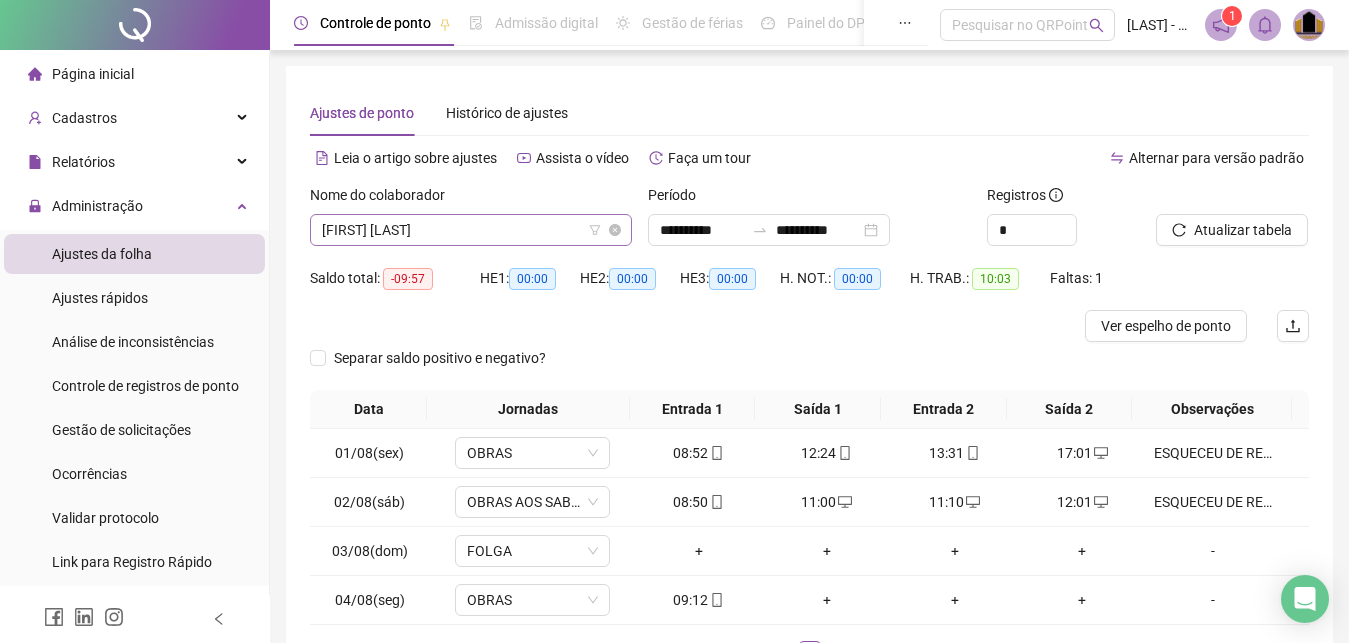 click on "[FIRST] [LAST]" at bounding box center [471, 230] 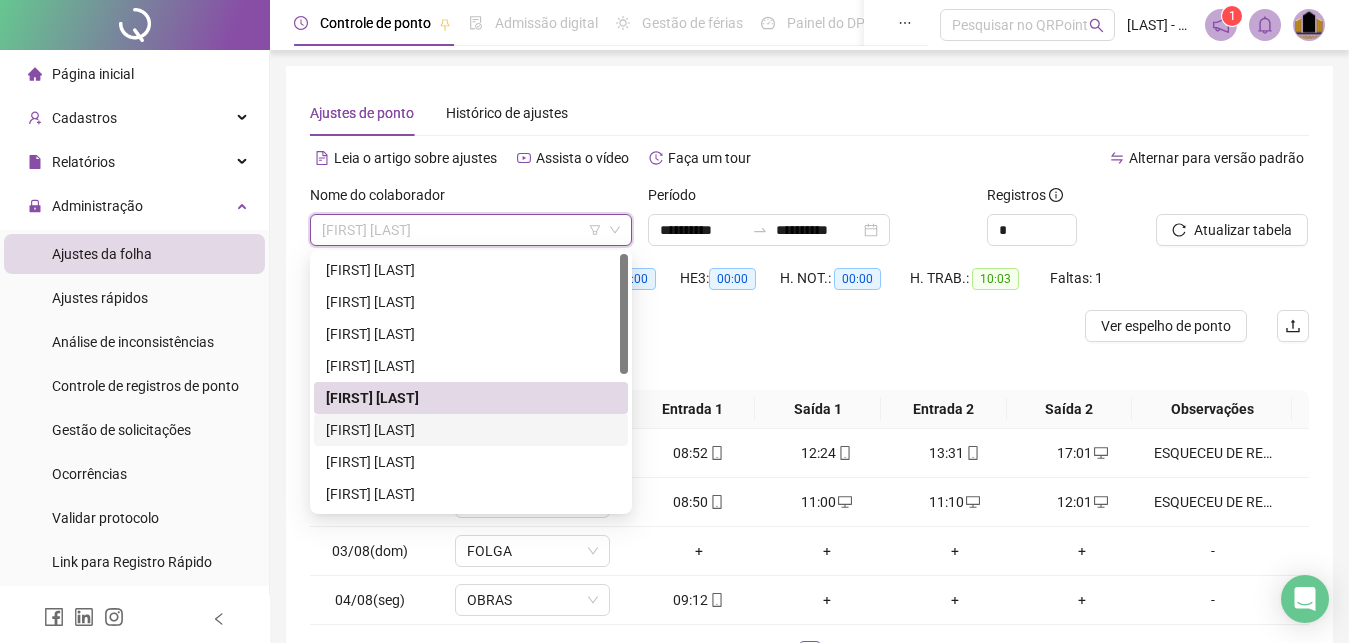 click on "[FIRST] [LAST]" at bounding box center (471, 430) 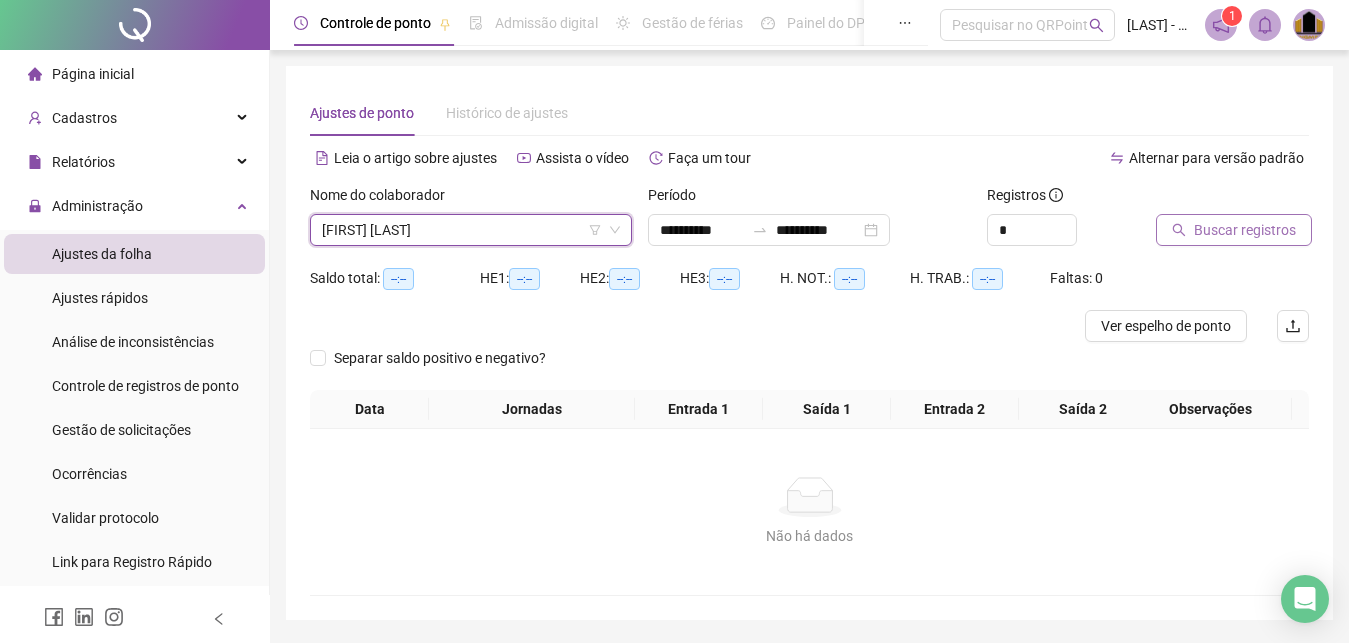 click on "Buscar registros" at bounding box center [1245, 230] 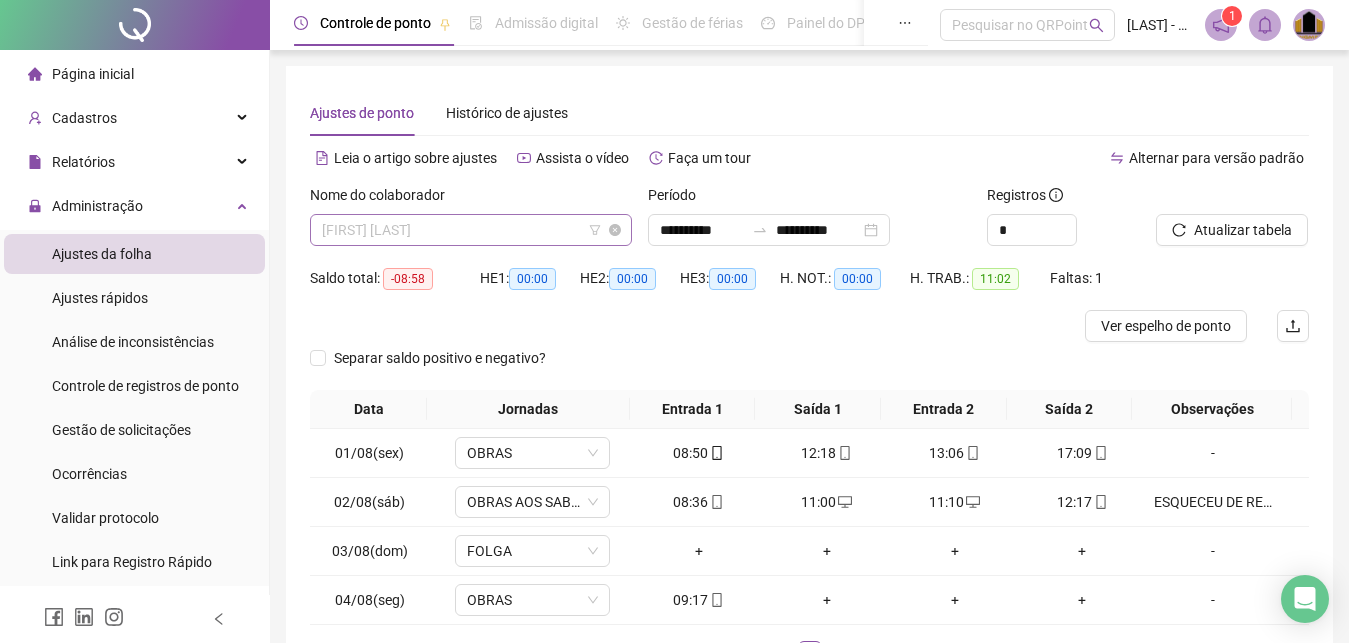 click on "[FIRST] [LAST]" at bounding box center [471, 230] 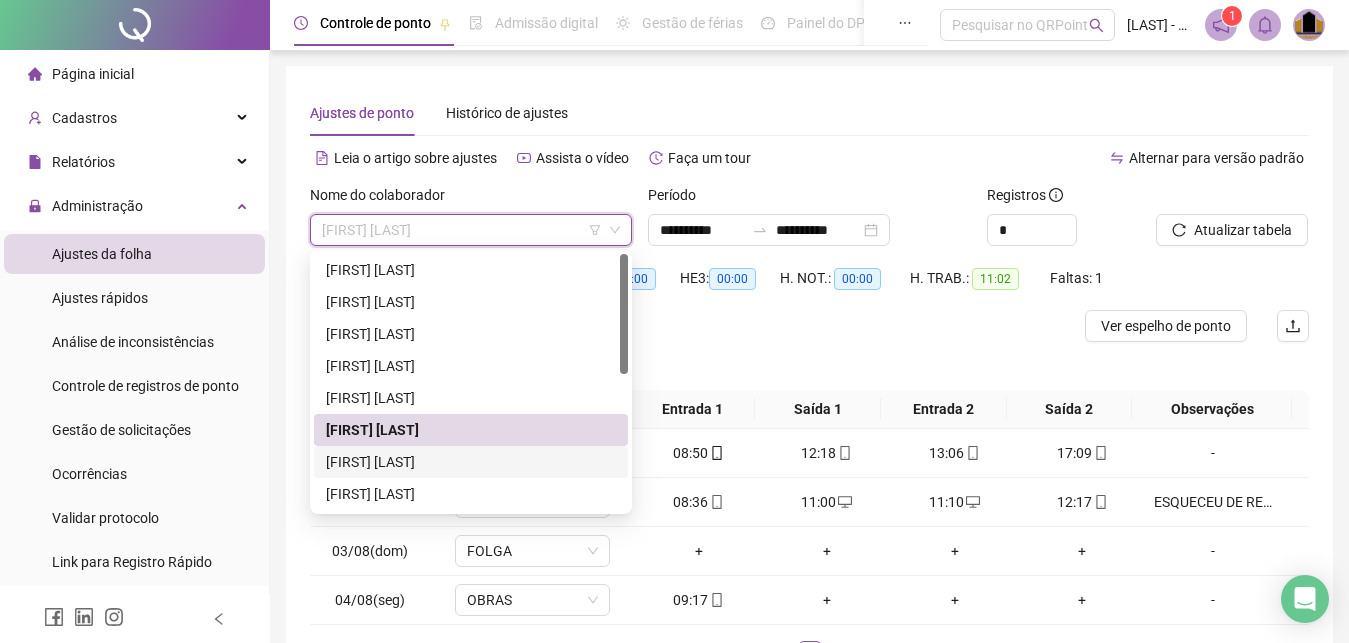 click on "[FIRST] [LAST]" at bounding box center [471, 462] 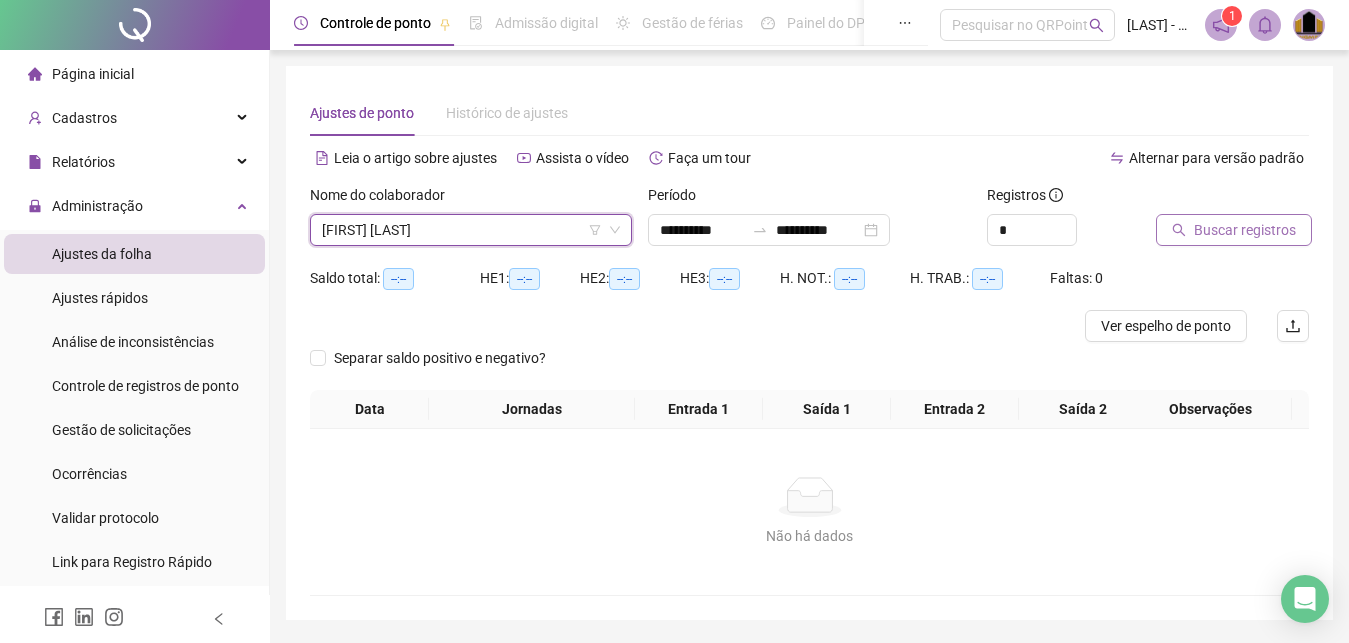 click on "Buscar registros" at bounding box center [1245, 230] 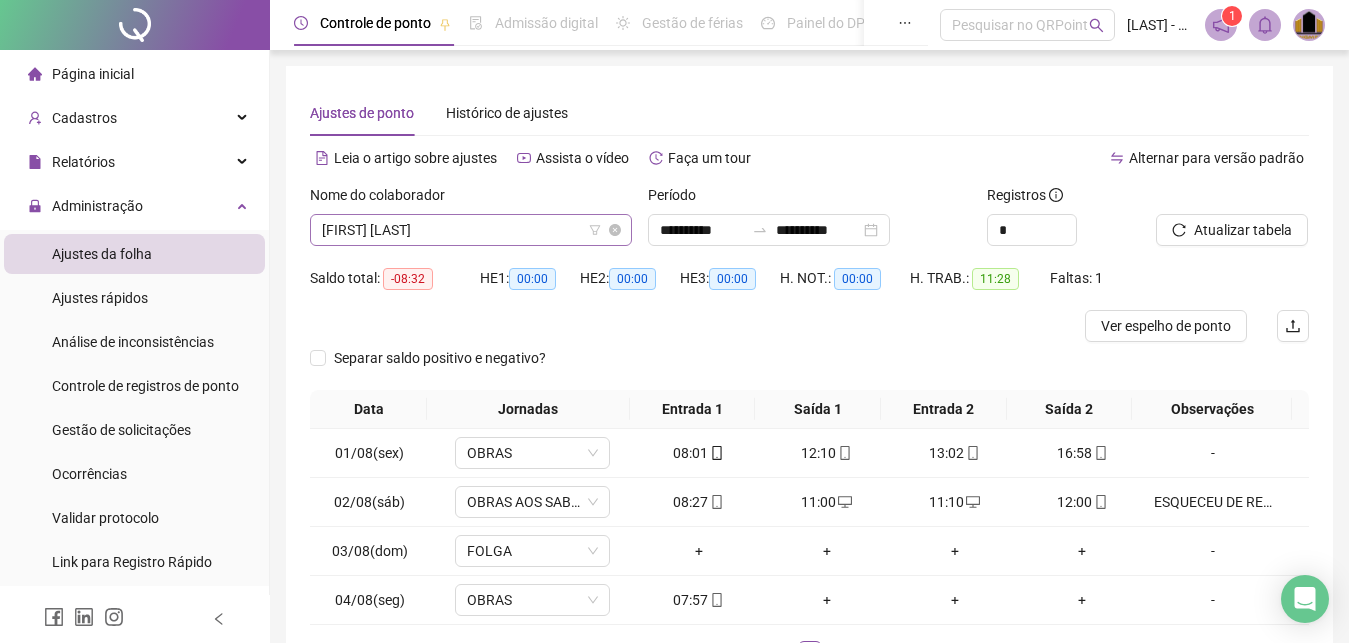 click on "[FIRST] [LAST]" at bounding box center (471, 230) 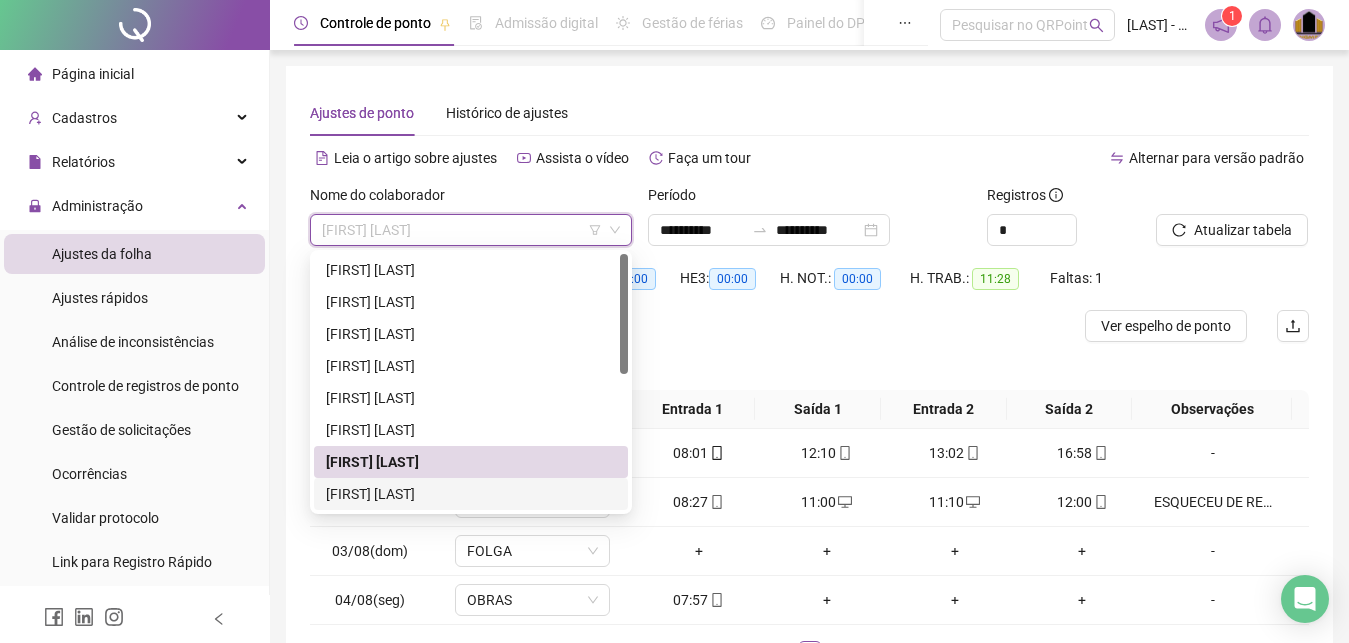 click on "[FIRST] [LAST]" at bounding box center [471, 494] 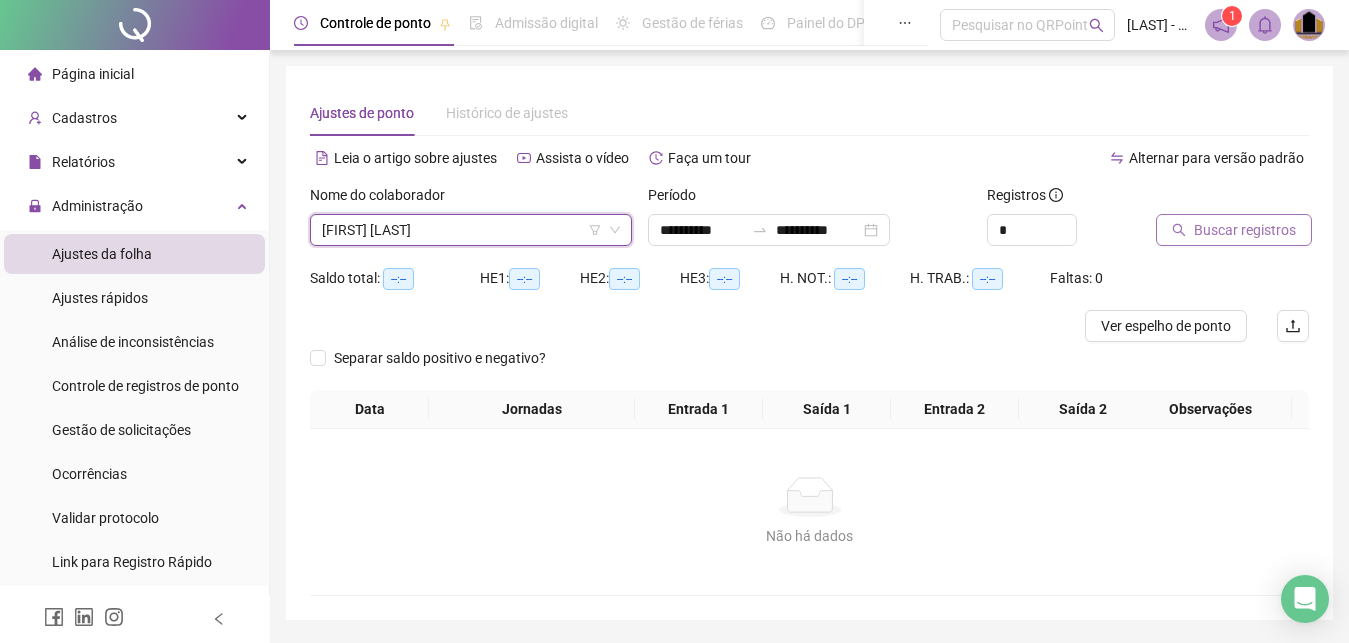 click on "Buscar registros" at bounding box center [1245, 230] 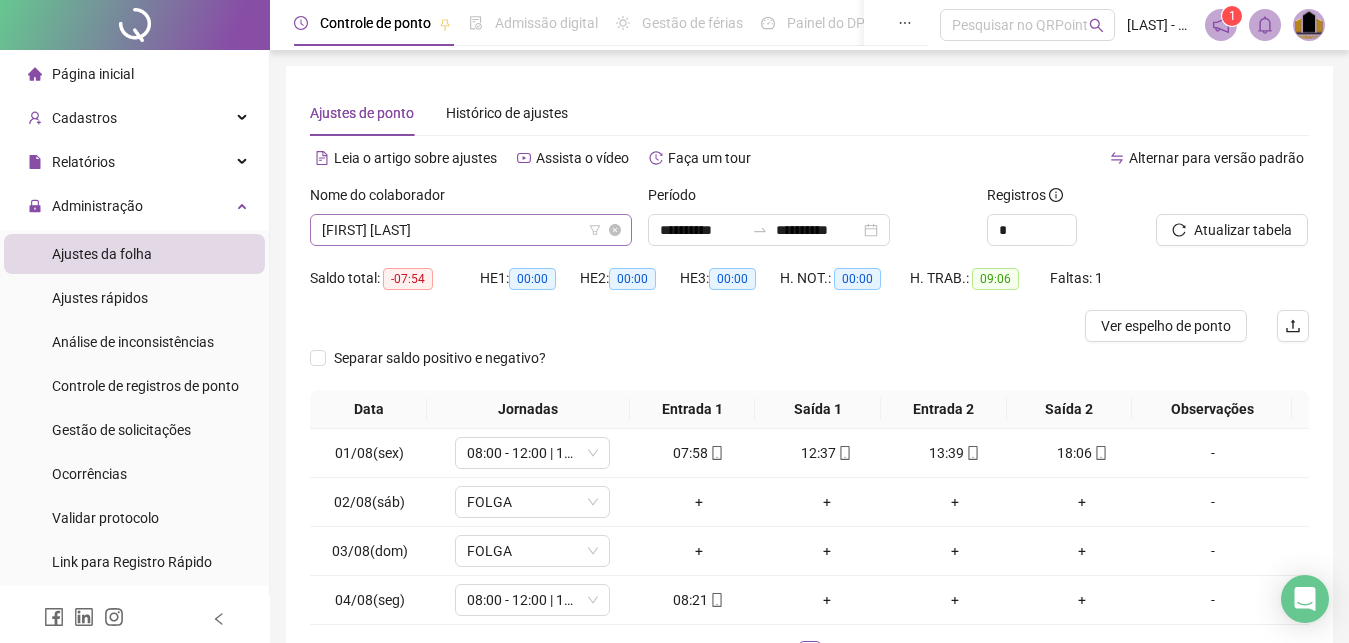 click on "[FIRST] [LAST]" at bounding box center [471, 230] 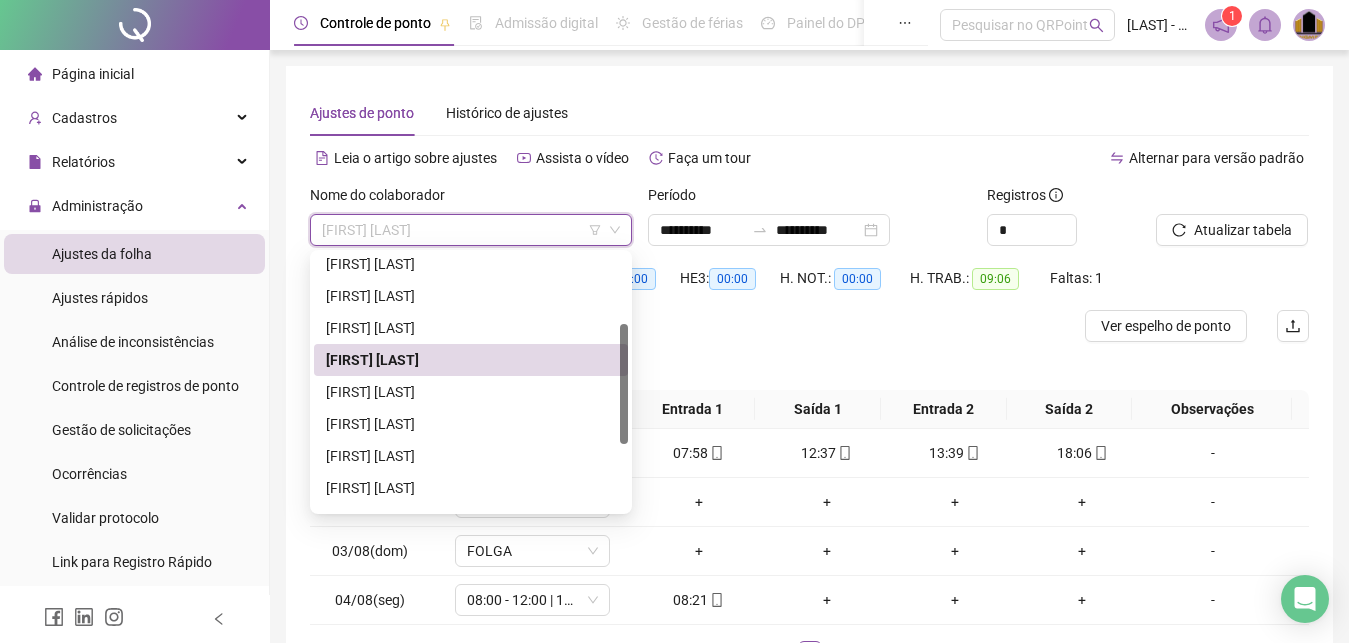 scroll, scrollTop: 164, scrollLeft: 0, axis: vertical 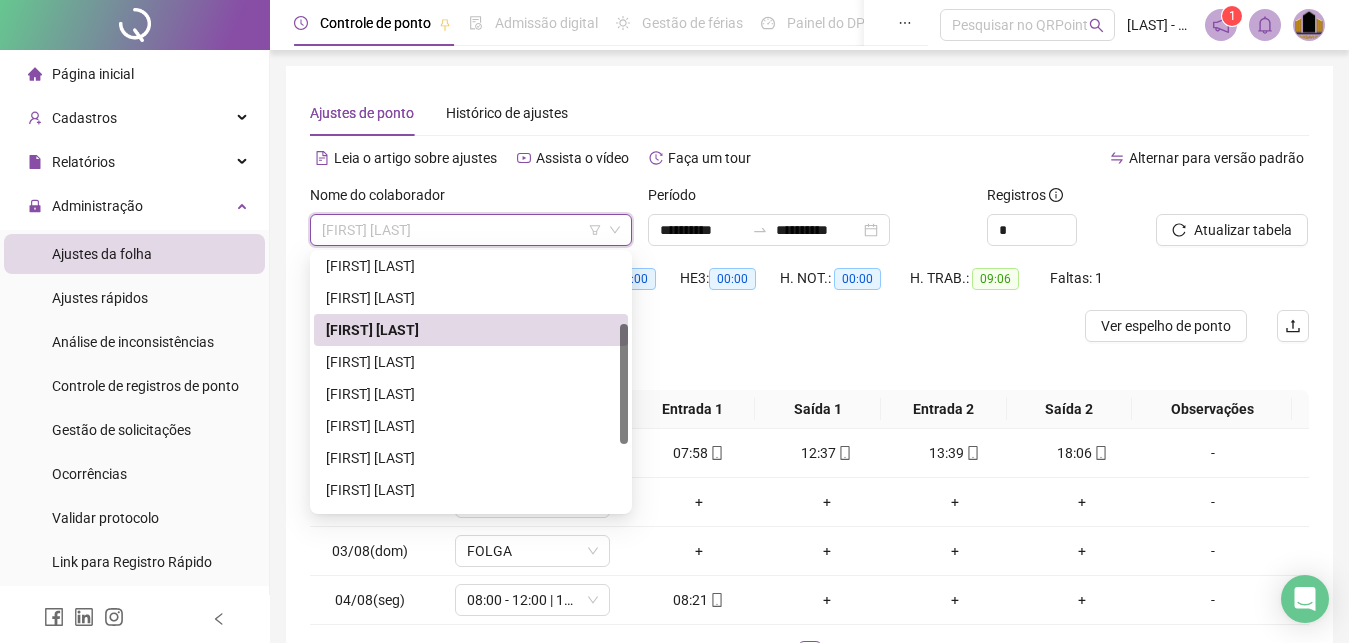 drag, startPoint x: 625, startPoint y: 331, endPoint x: 614, endPoint y: 408, distance: 77.781746 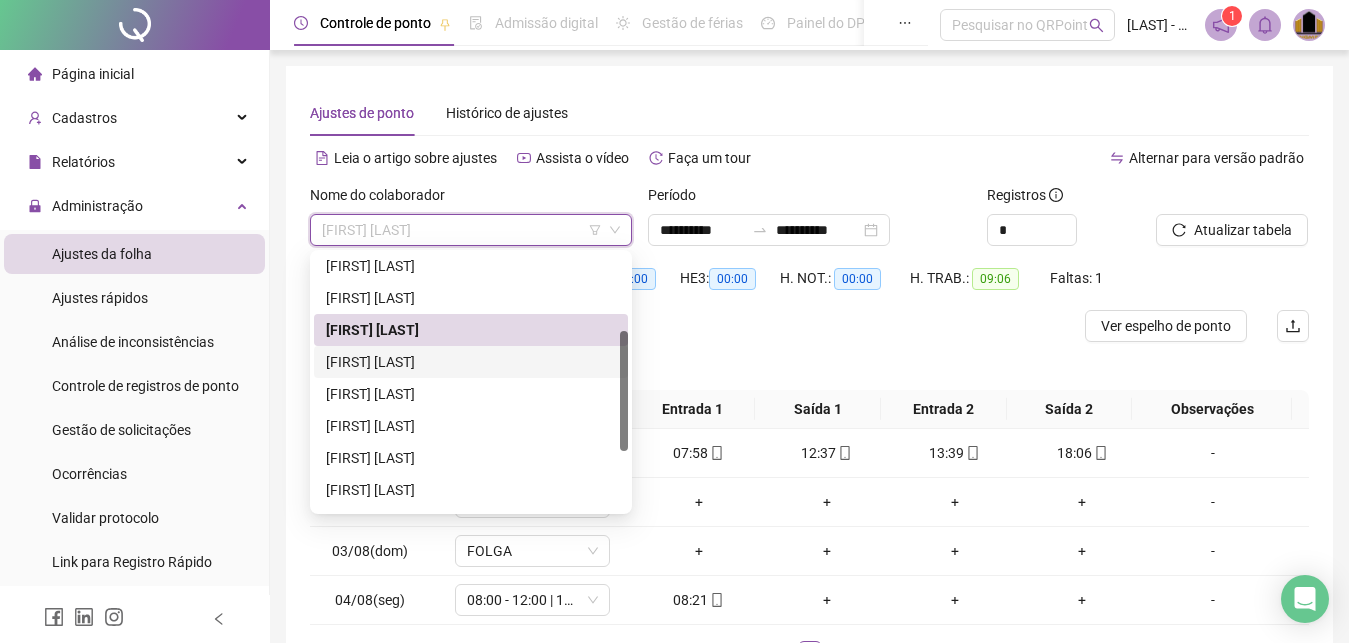 click on "[FIRST] [LAST]" at bounding box center (471, 362) 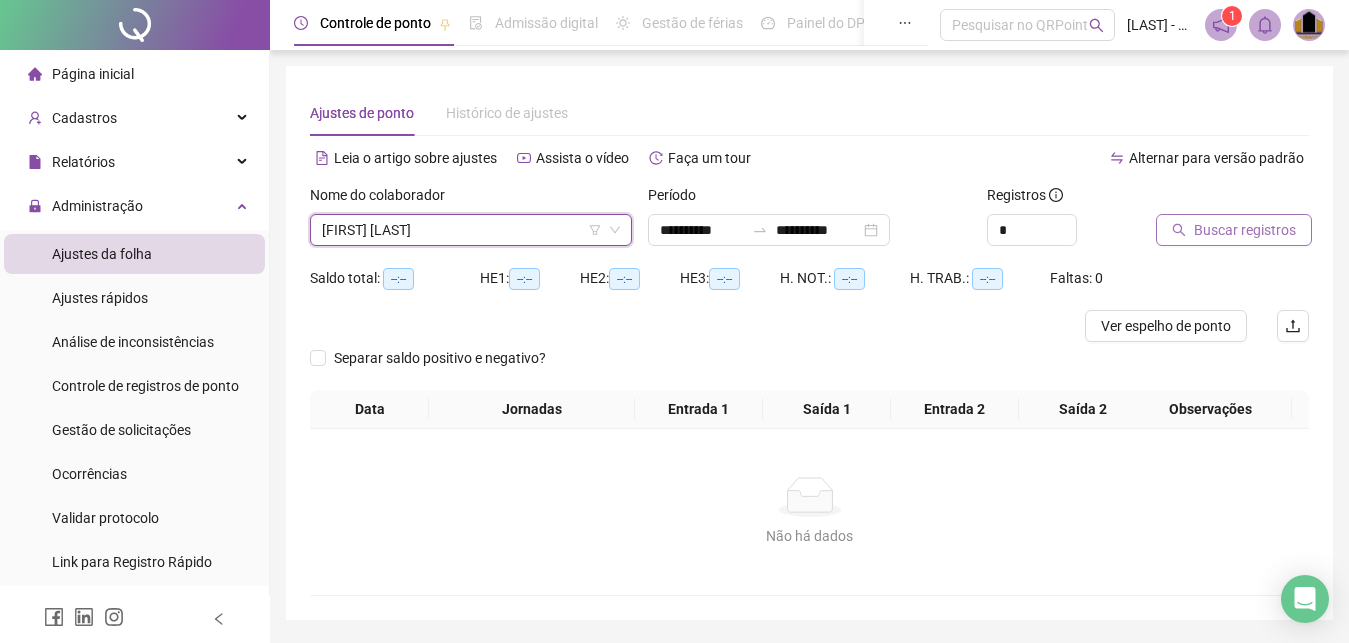 click on "Buscar registros" at bounding box center (1245, 230) 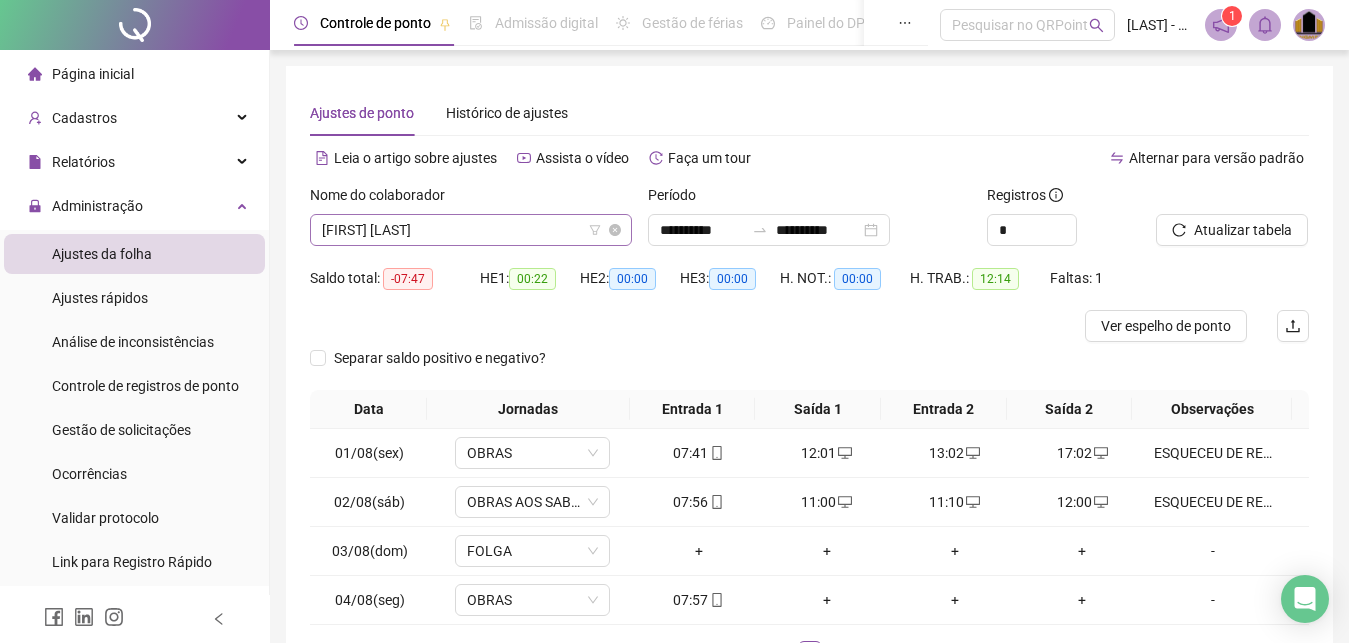 scroll, scrollTop: 164, scrollLeft: 0, axis: vertical 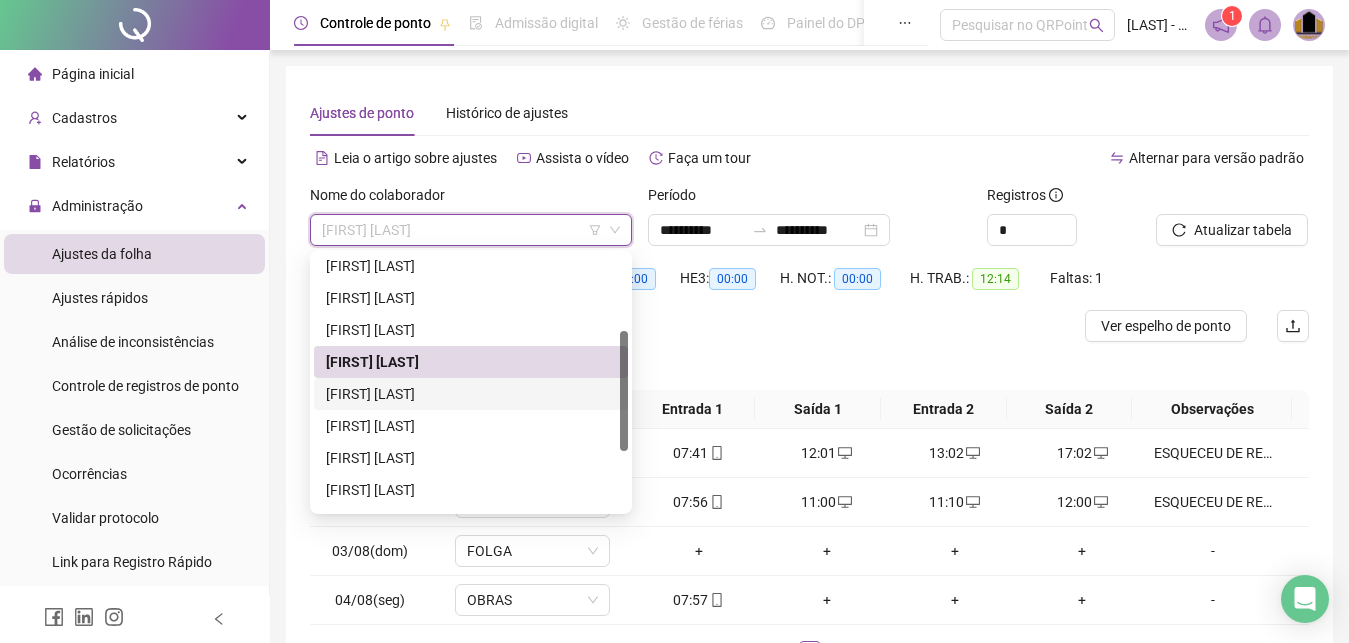 click on "[FIRST] [LAST]" at bounding box center [471, 394] 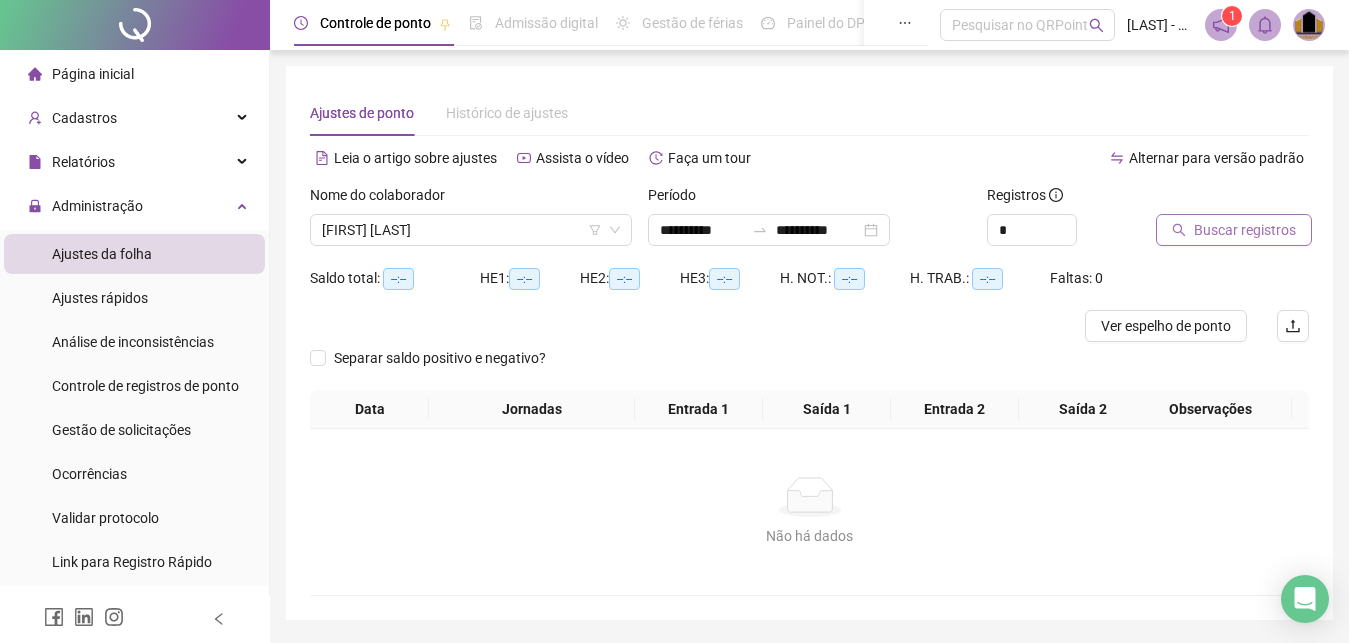 click on "Buscar registros" at bounding box center (1245, 230) 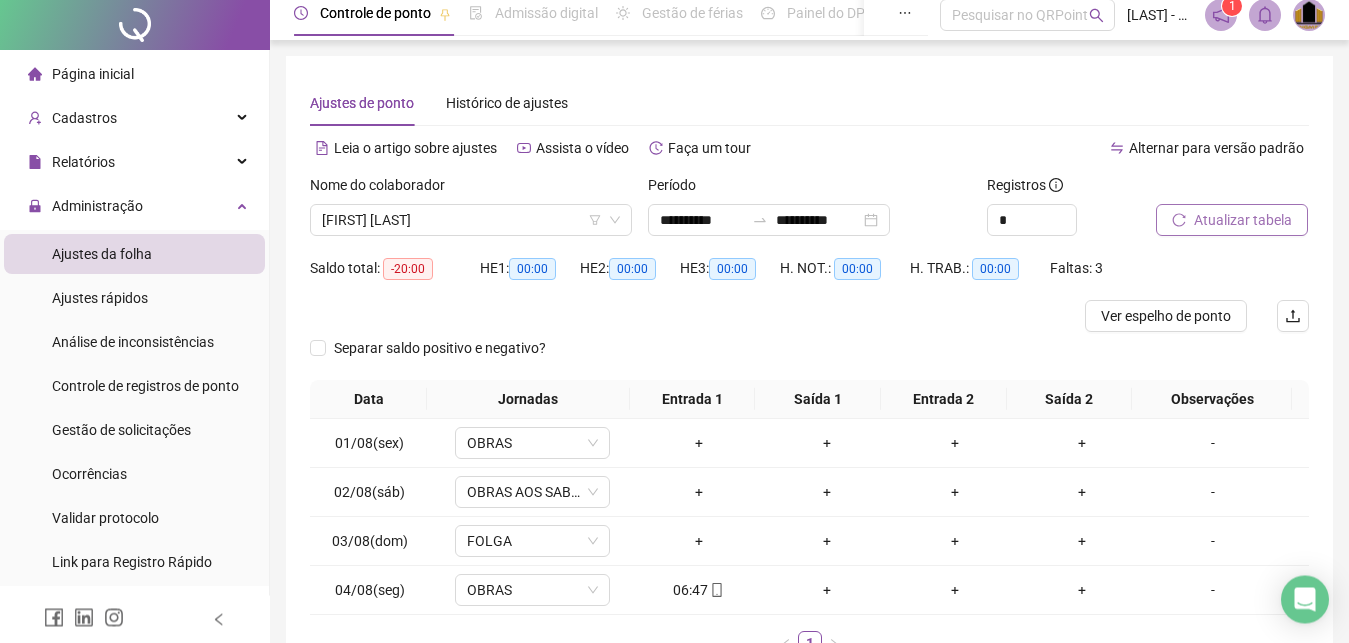 scroll, scrollTop: 102, scrollLeft: 0, axis: vertical 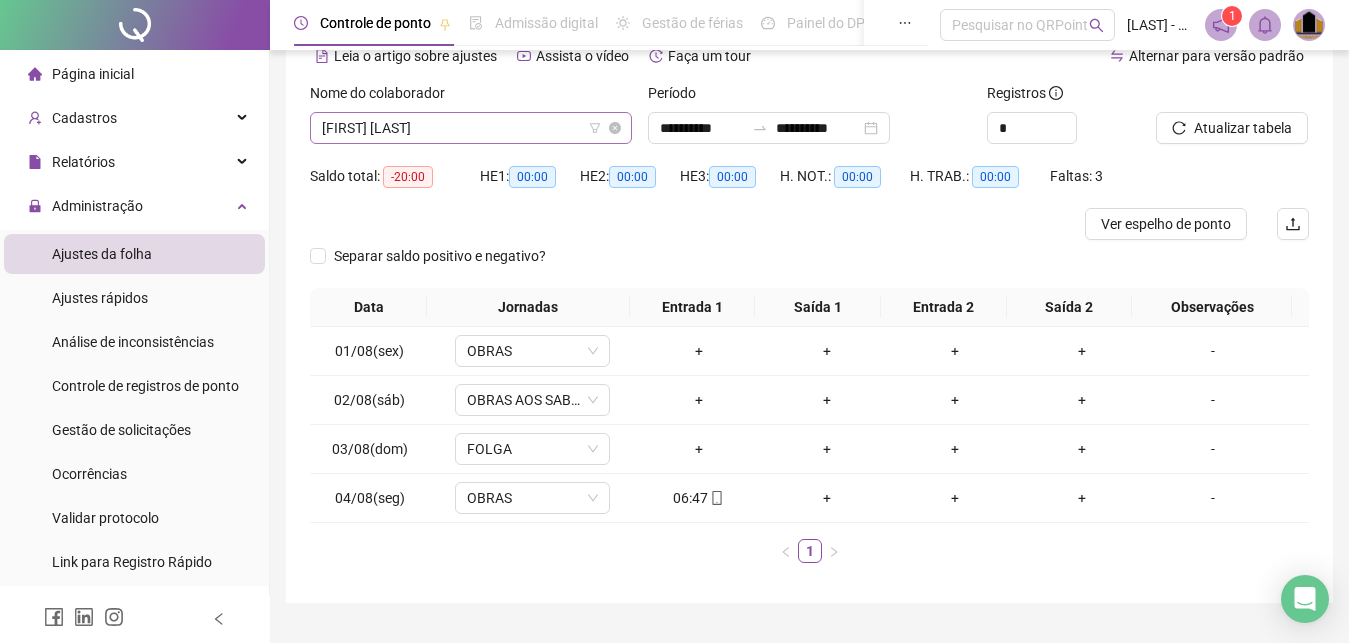 click on "[FIRST] [LAST]" at bounding box center [471, 128] 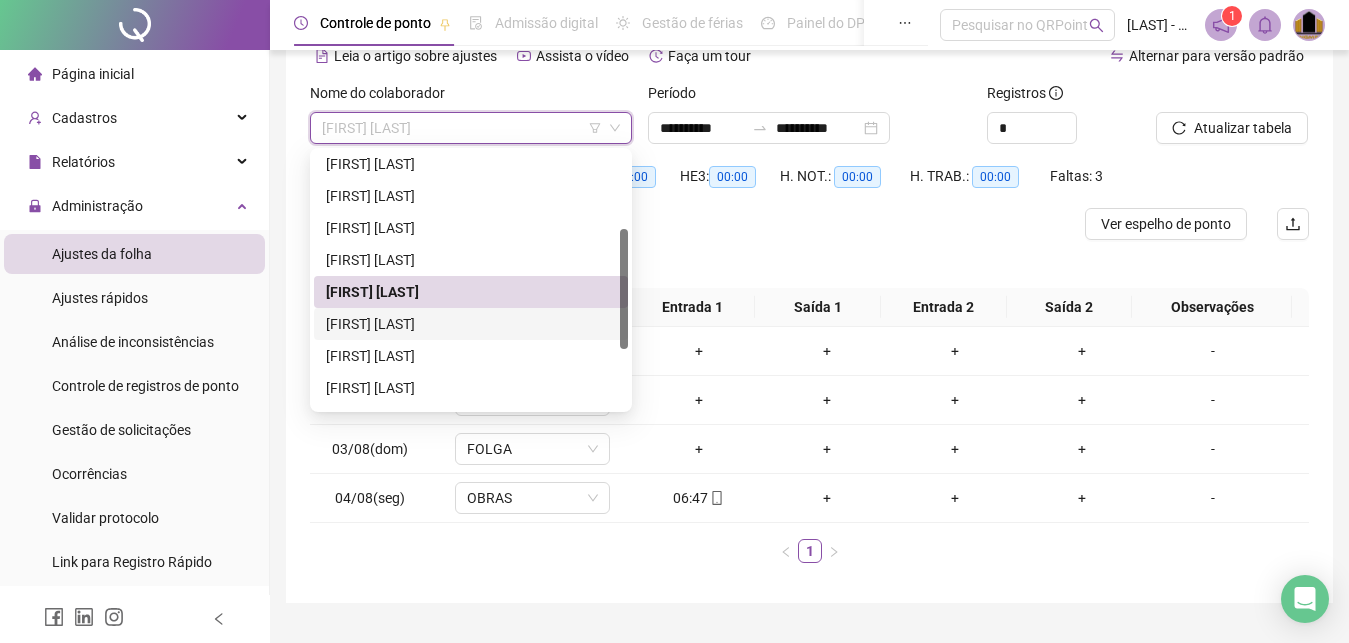 click on "[FIRST] [LAST]" at bounding box center [471, 324] 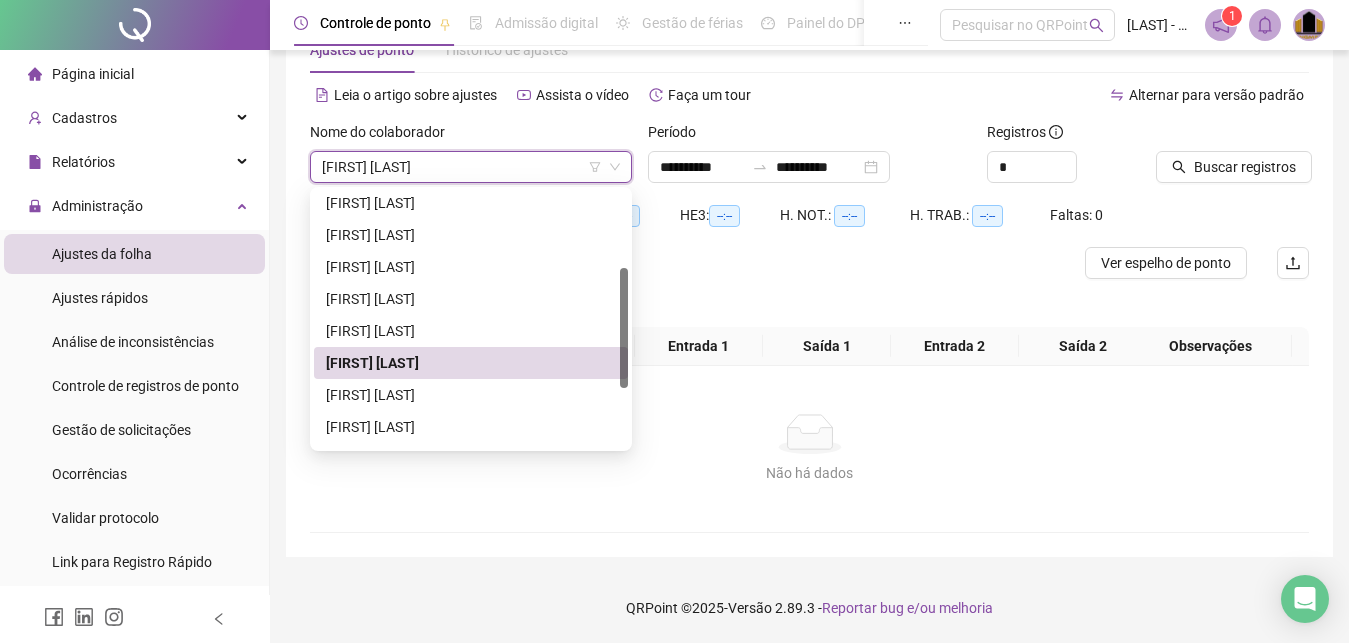 scroll, scrollTop: 63, scrollLeft: 0, axis: vertical 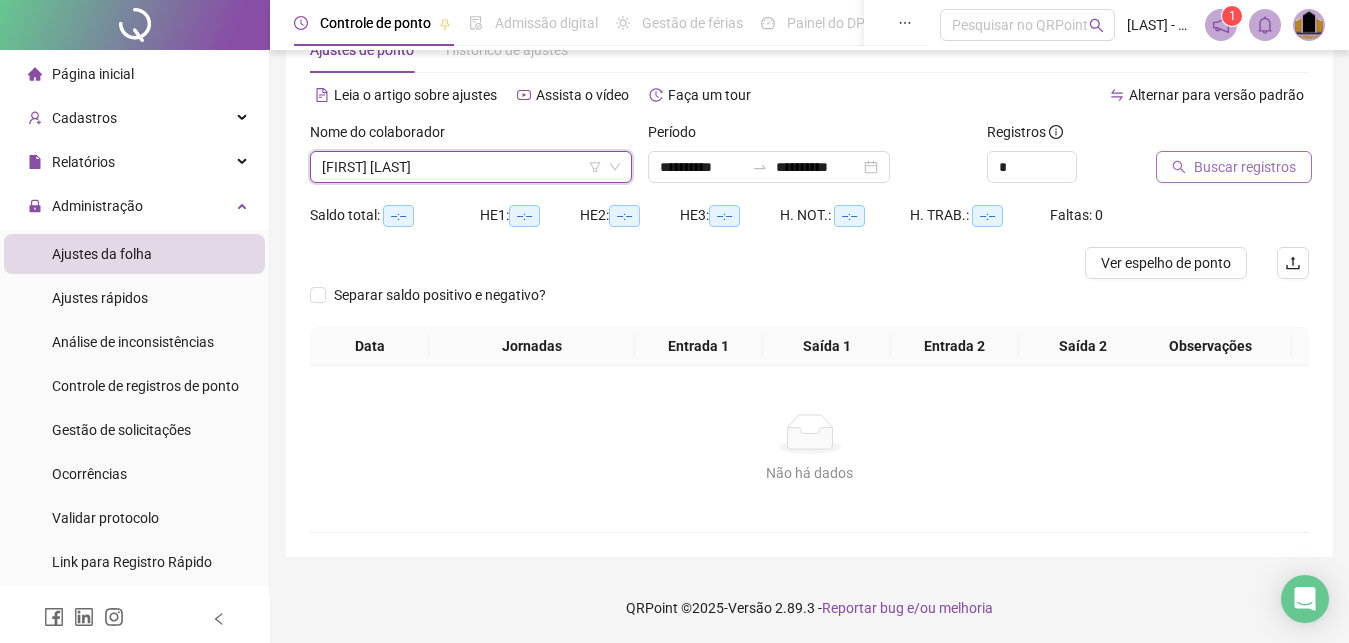 click on "Buscar registros" at bounding box center [1245, 167] 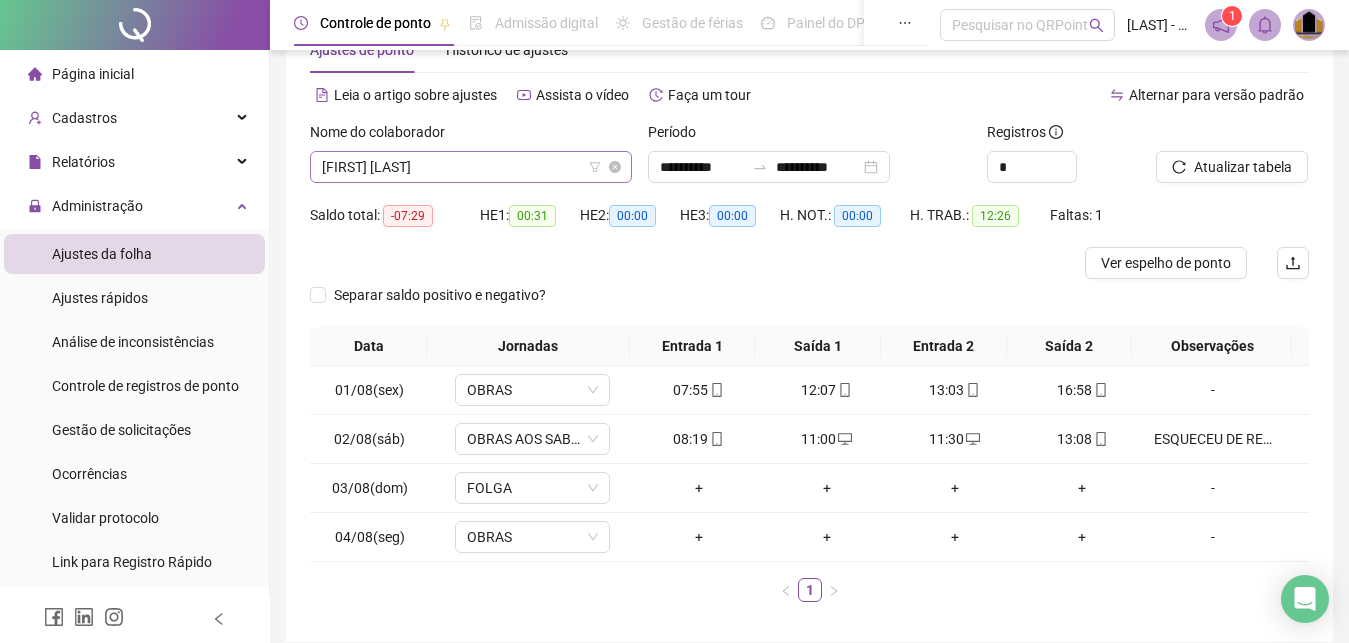 scroll, scrollTop: 164, scrollLeft: 0, axis: vertical 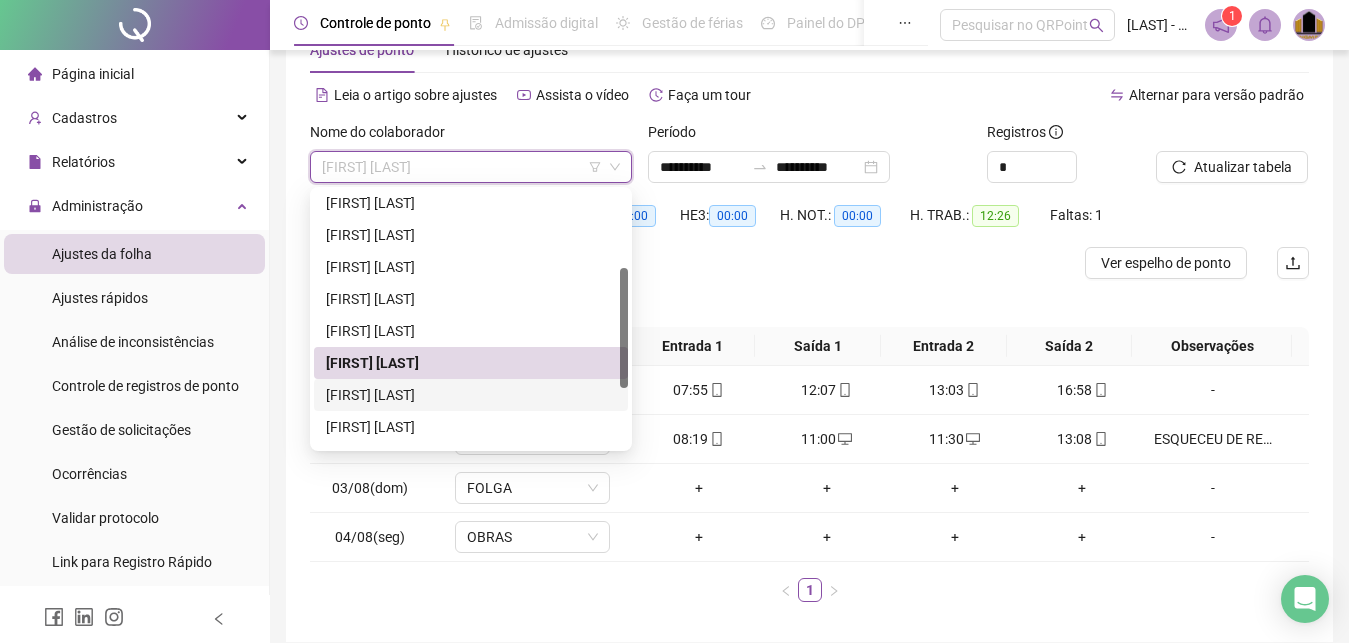 click on "[FIRST] [LAST]" at bounding box center [471, 395] 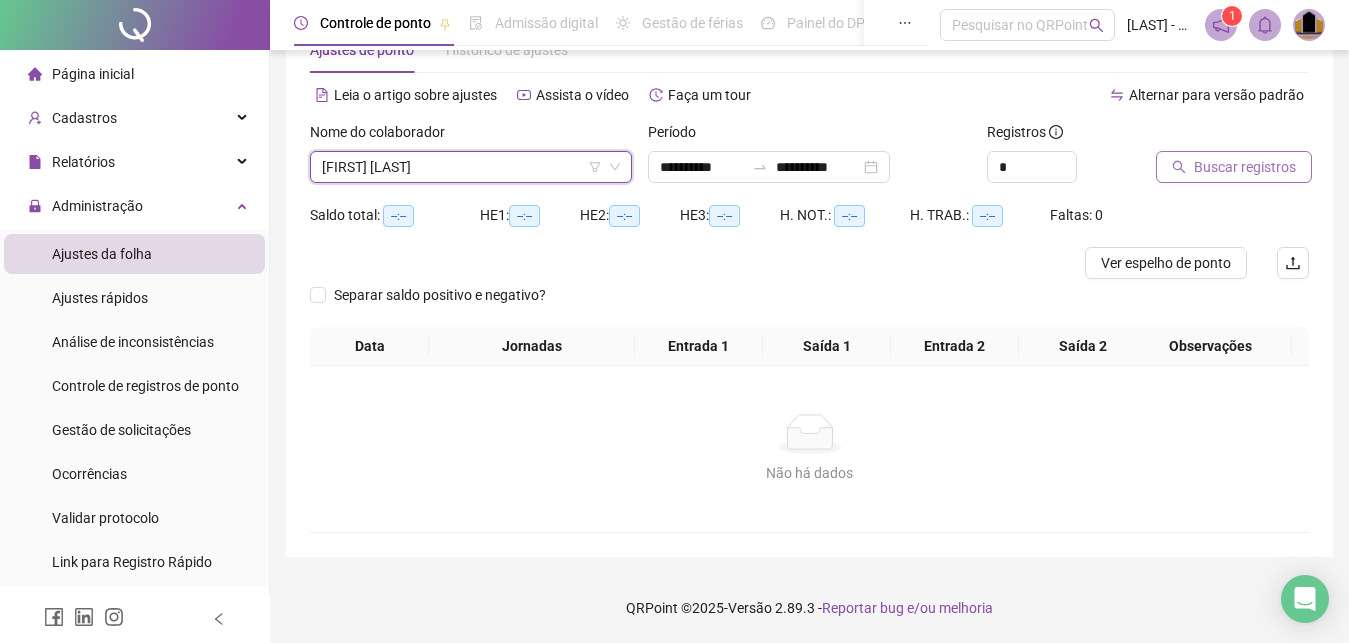 click on "Buscar registros" at bounding box center [1245, 167] 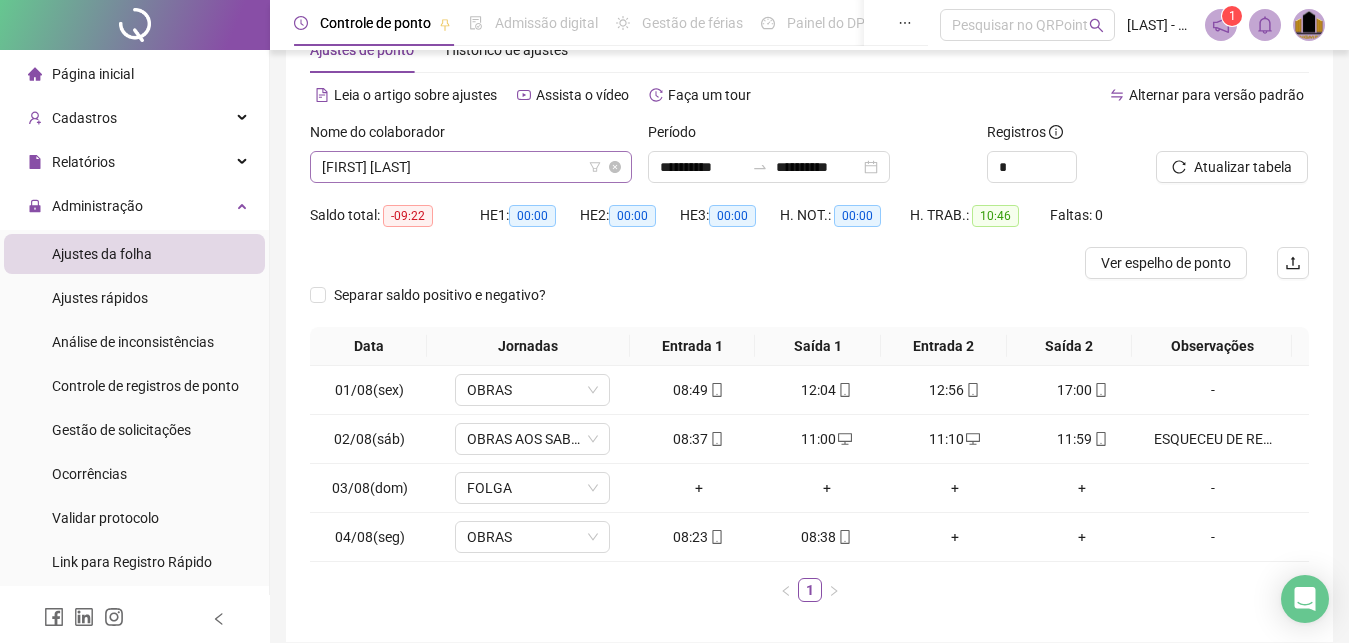 scroll, scrollTop: 164, scrollLeft: 0, axis: vertical 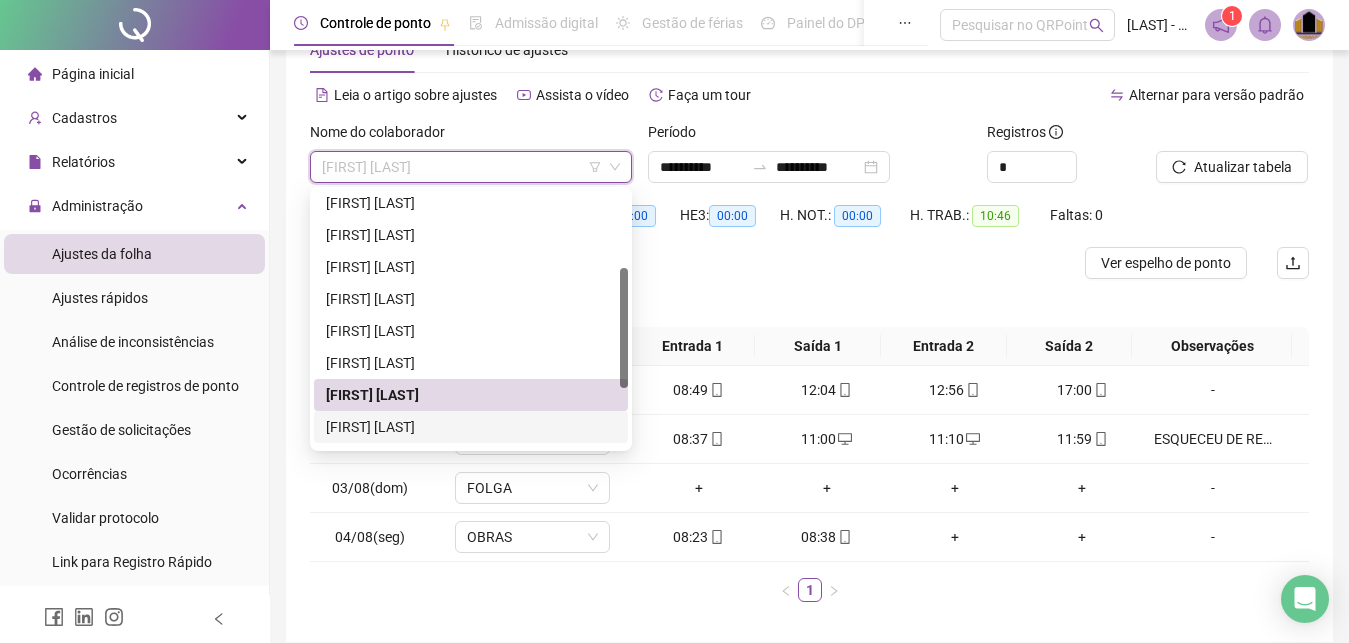 click on "[FIRST] [LAST]" at bounding box center (471, 427) 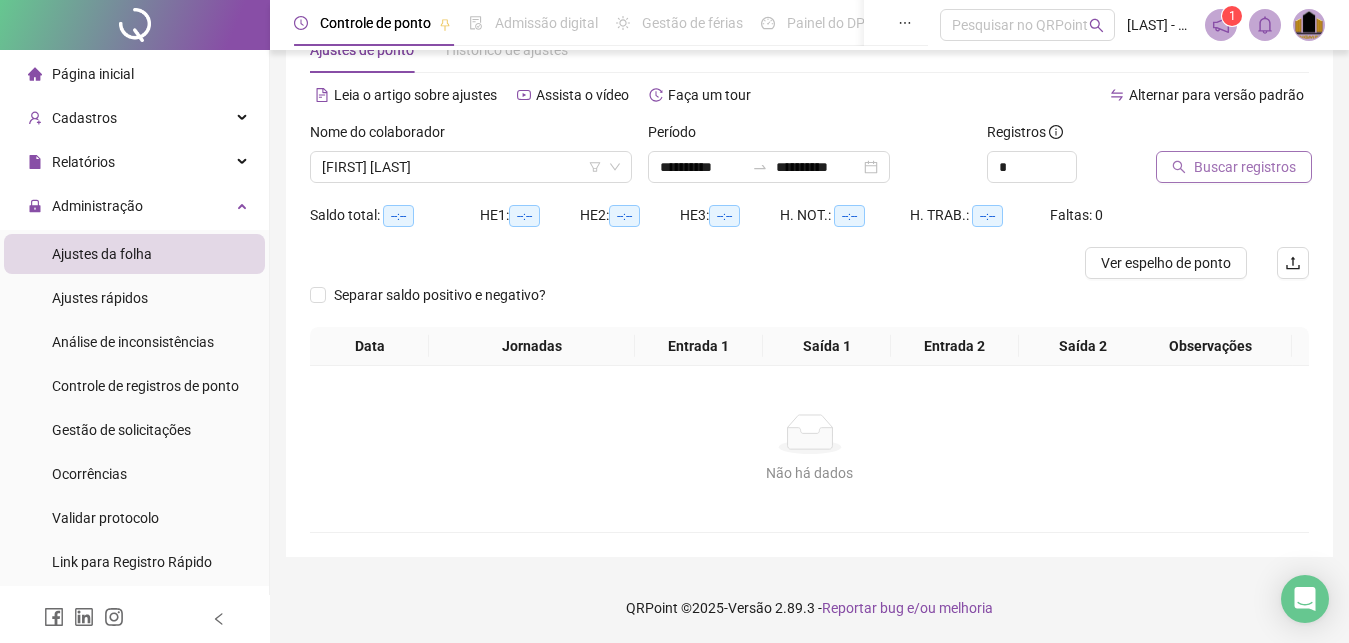 click on "Buscar registros" at bounding box center [1245, 167] 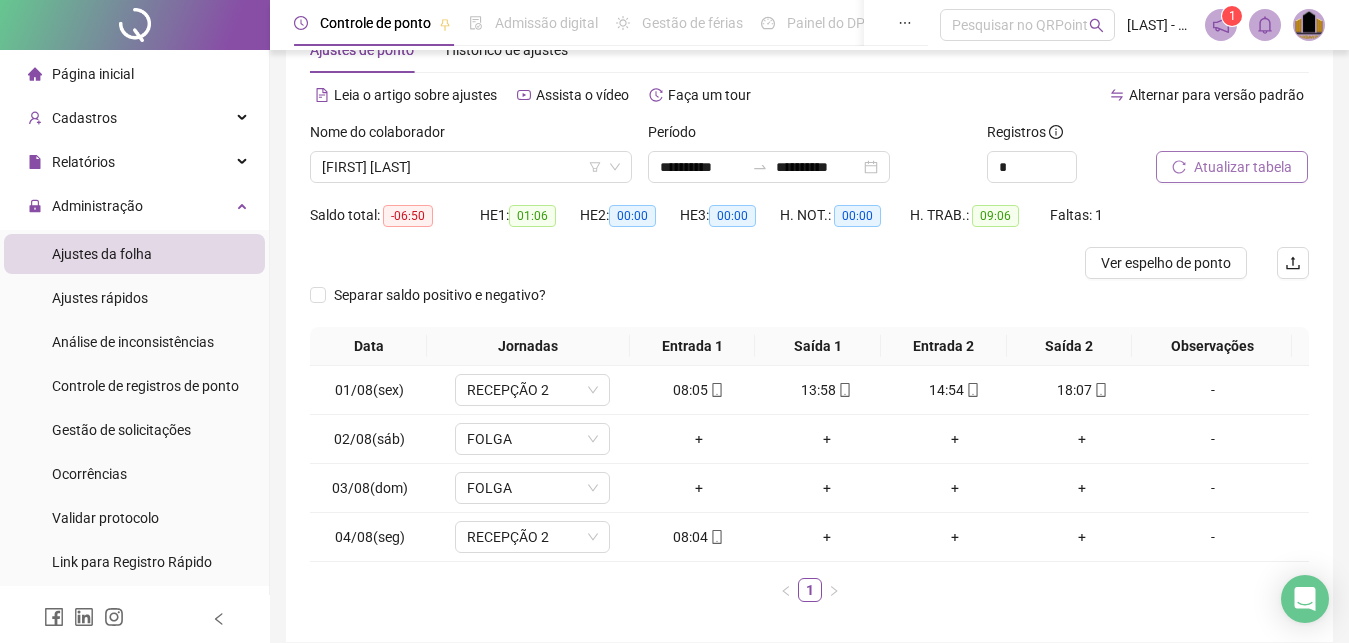 click on "Atualizar tabela" at bounding box center [1243, 167] 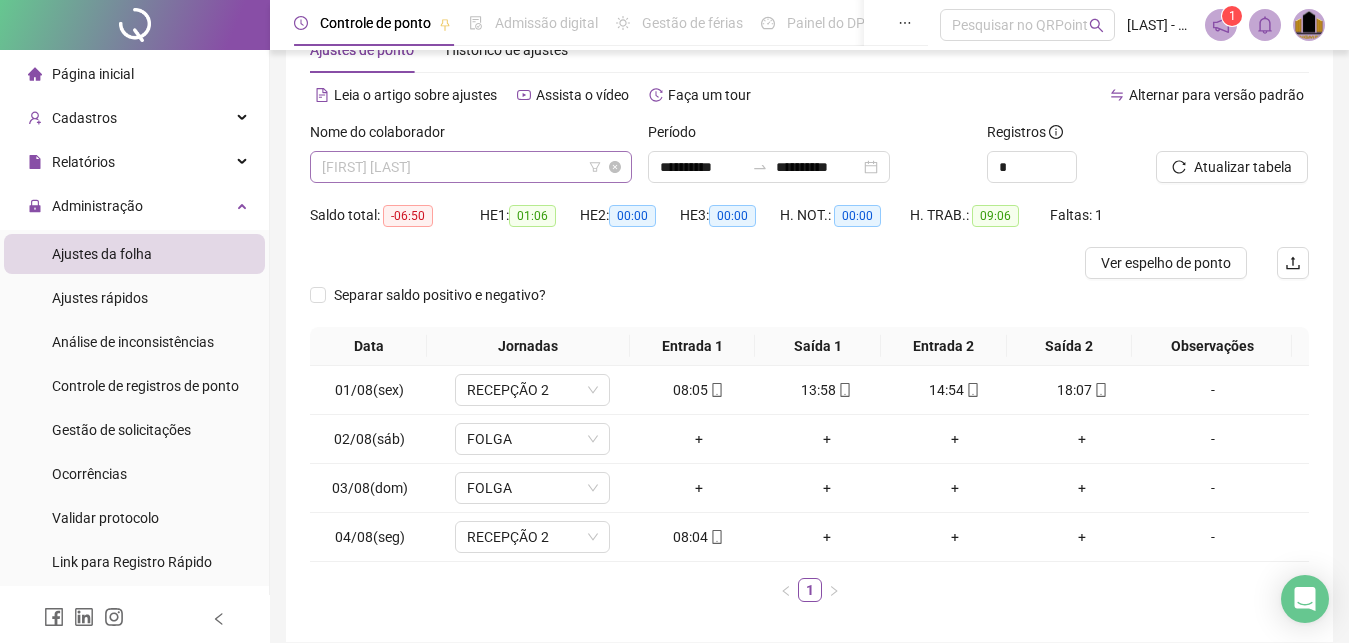 scroll, scrollTop: 164, scrollLeft: 0, axis: vertical 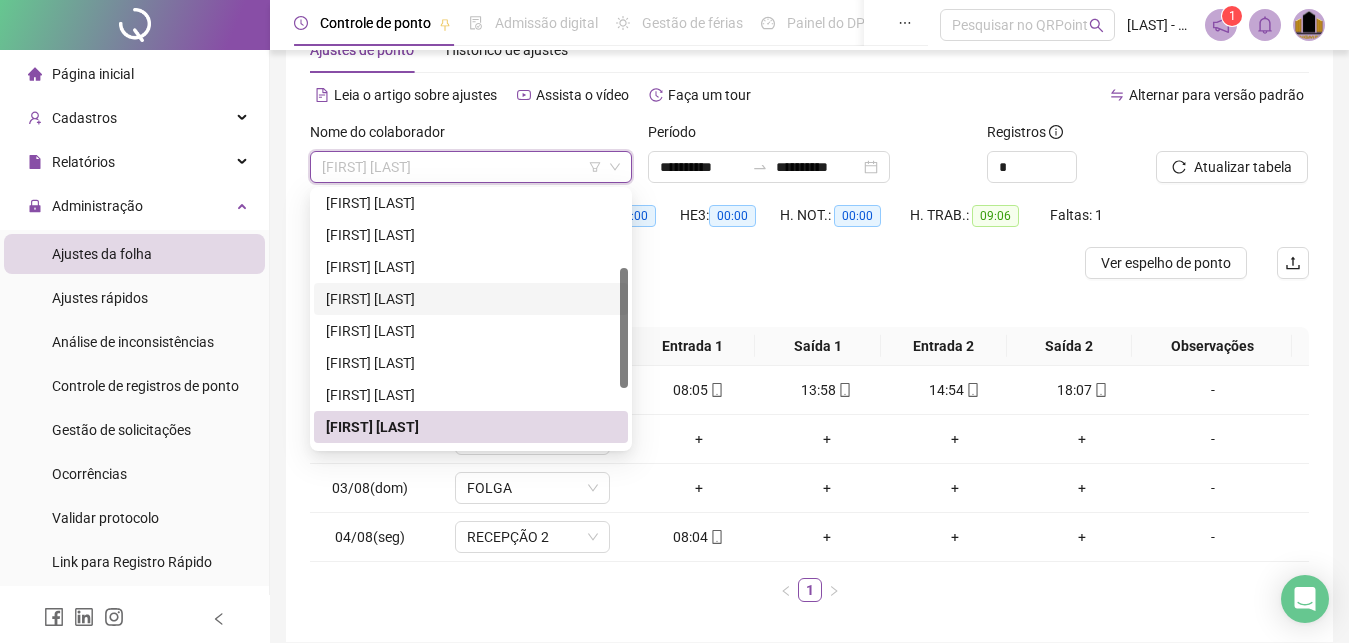 drag, startPoint x: 618, startPoint y: 290, endPoint x: 633, endPoint y: 343, distance: 55.081757 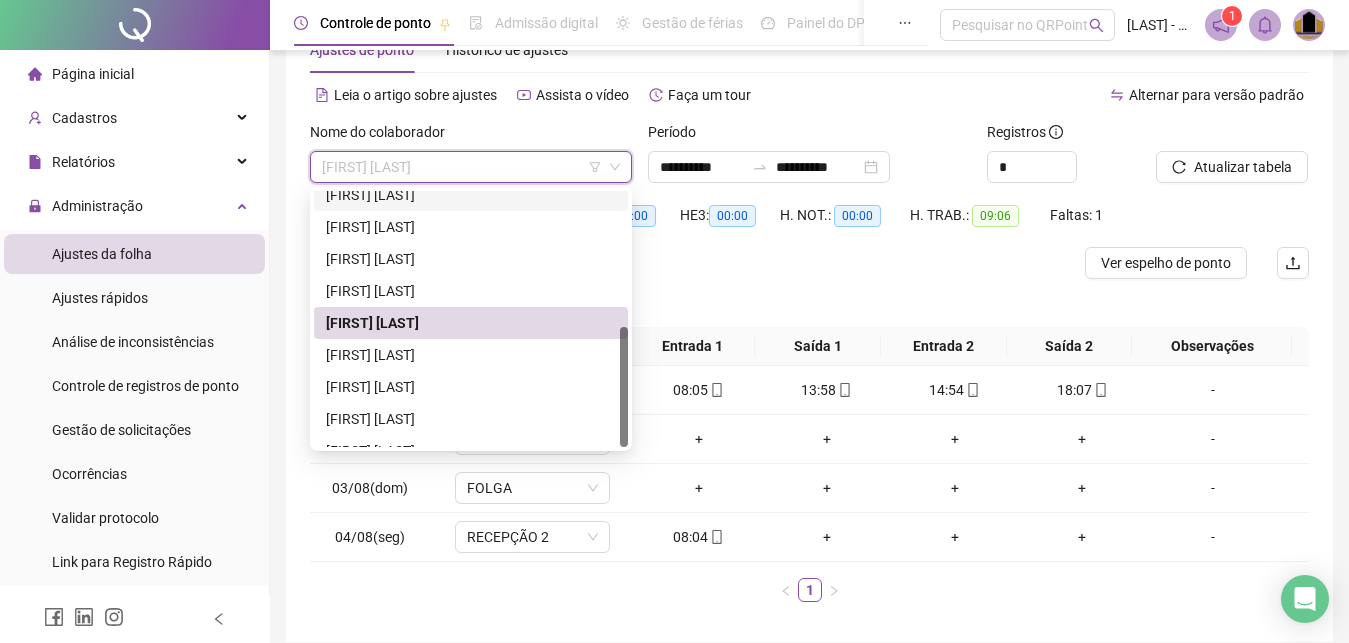 scroll, scrollTop: 288, scrollLeft: 0, axis: vertical 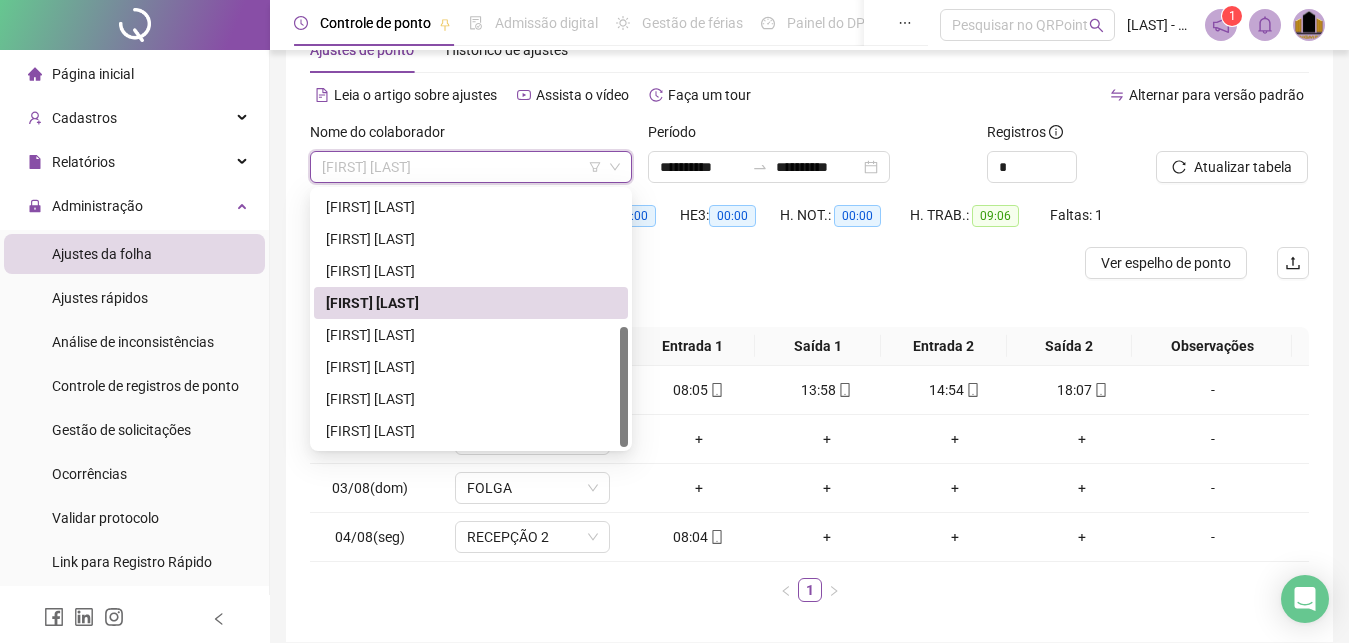 drag, startPoint x: 625, startPoint y: 286, endPoint x: 625, endPoint y: 359, distance: 73 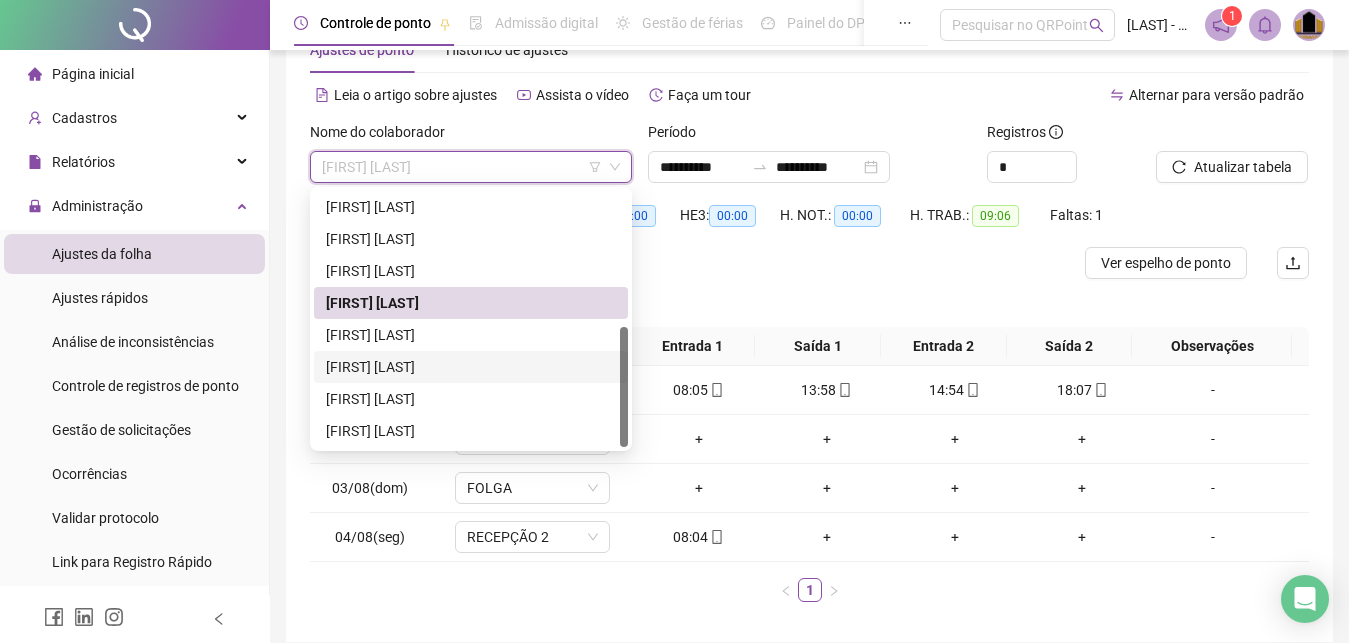 click on "[FIRST] [LAST]" at bounding box center [471, 367] 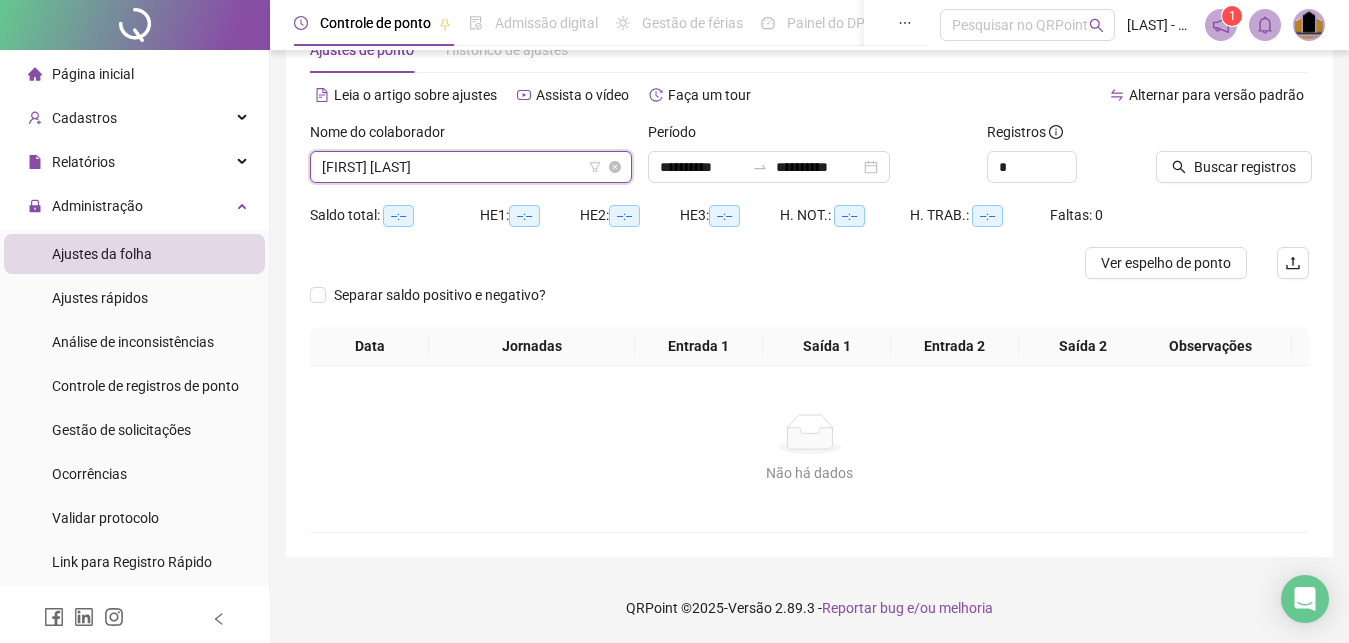 scroll, scrollTop: 288, scrollLeft: 0, axis: vertical 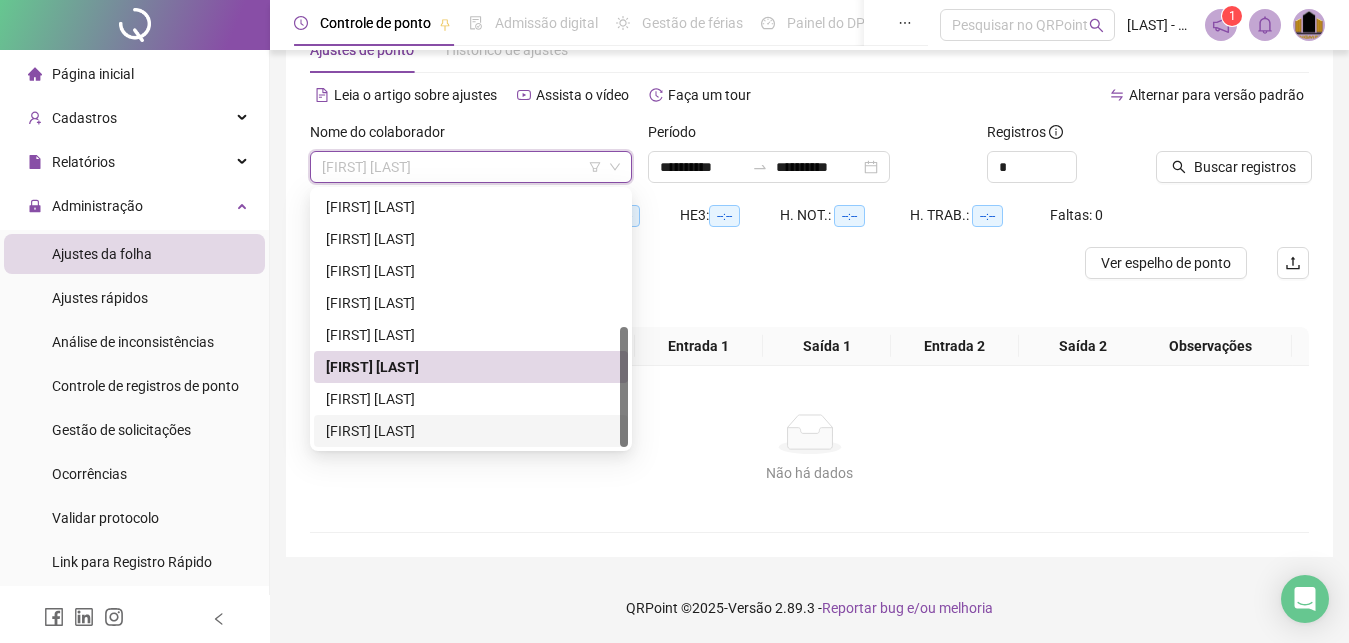 click on "[FIRST] [LAST]" at bounding box center [471, 431] 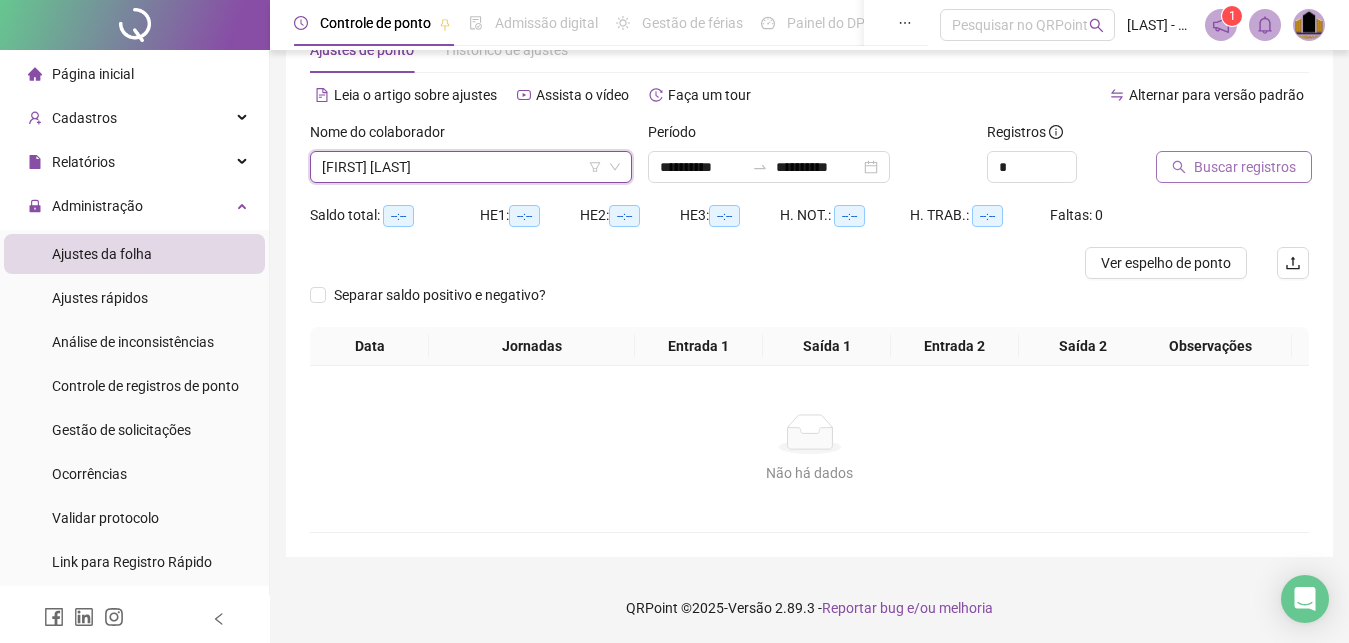 click on "Buscar registros" at bounding box center [1245, 167] 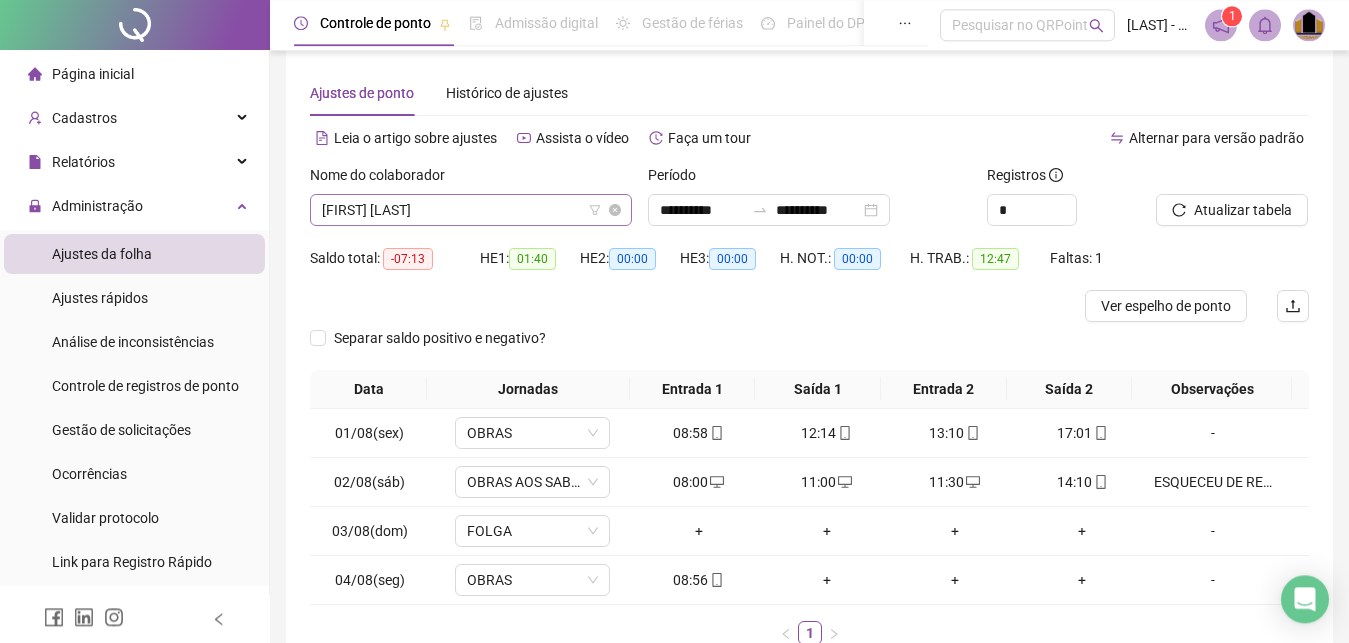 scroll, scrollTop: 0, scrollLeft: 0, axis: both 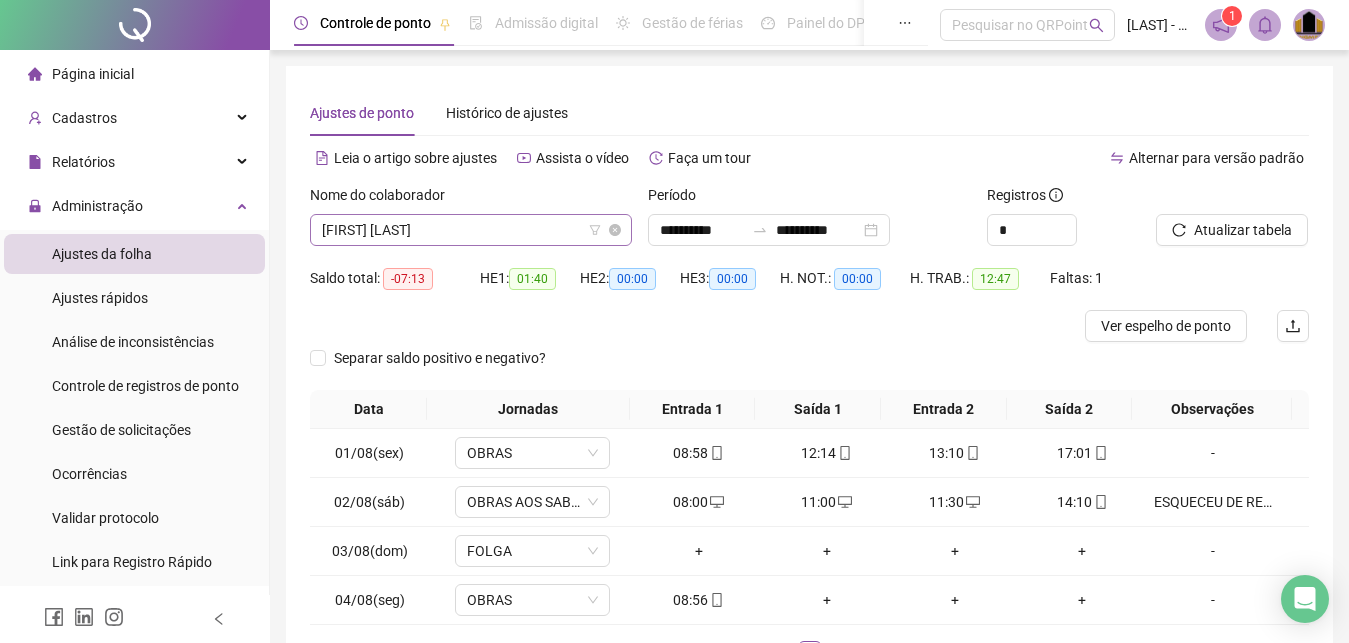 click on "[FIRST] [LAST]" at bounding box center (471, 230) 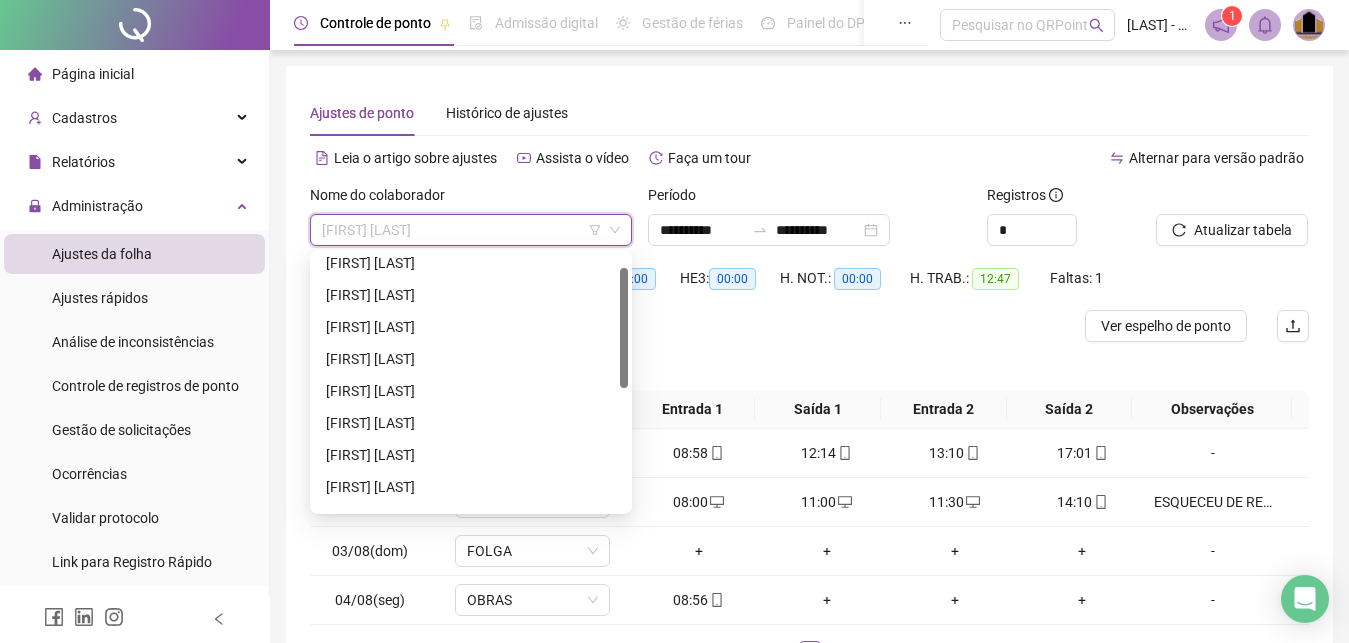 scroll, scrollTop: 20, scrollLeft: 0, axis: vertical 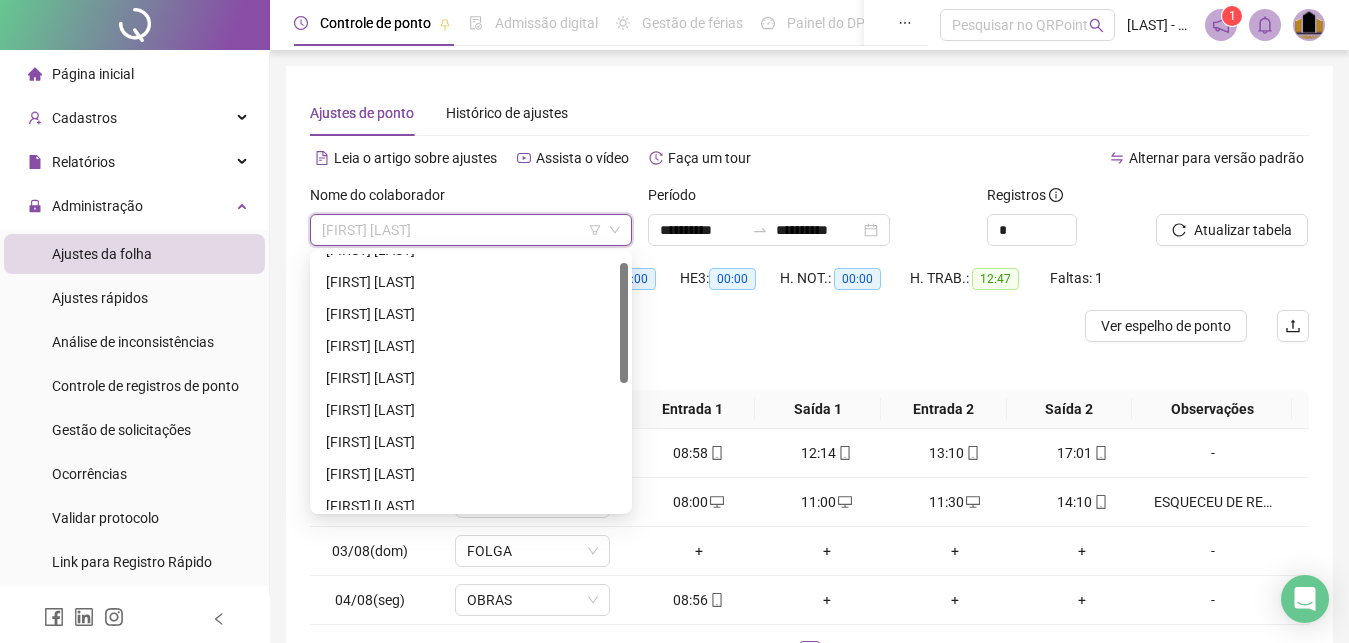 drag, startPoint x: 622, startPoint y: 406, endPoint x: 622, endPoint y: 279, distance: 127 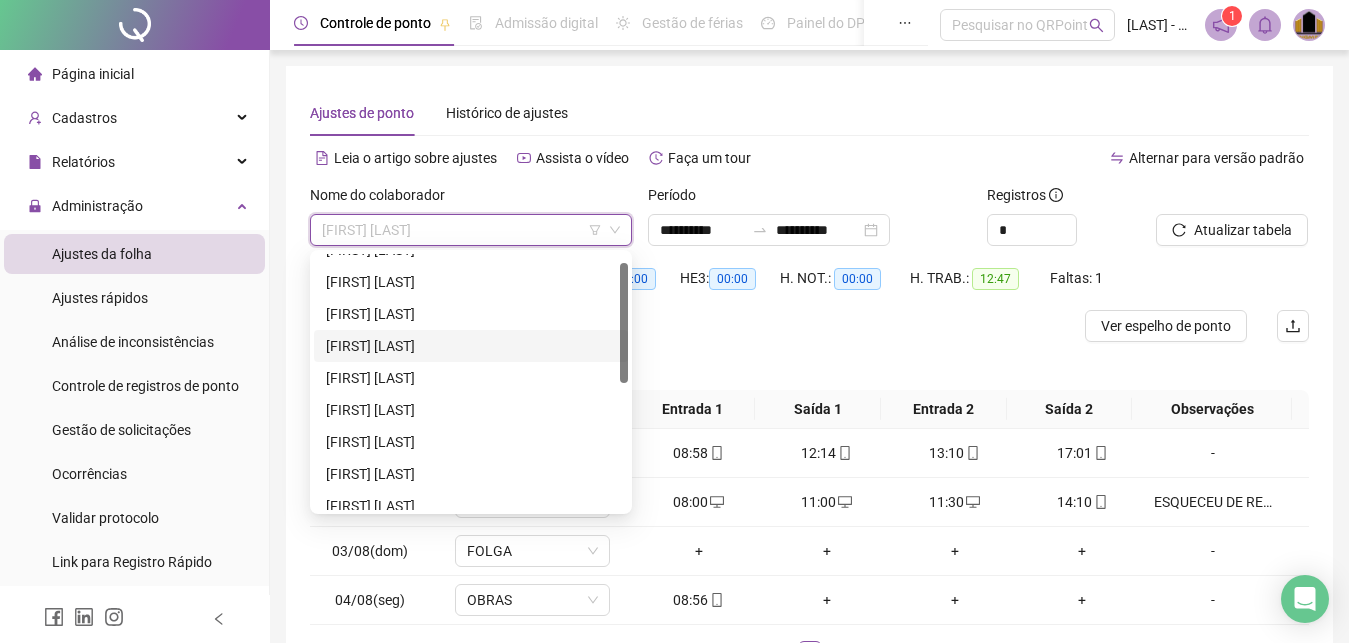 click on "[FIRST] [LAST]" at bounding box center [471, 346] 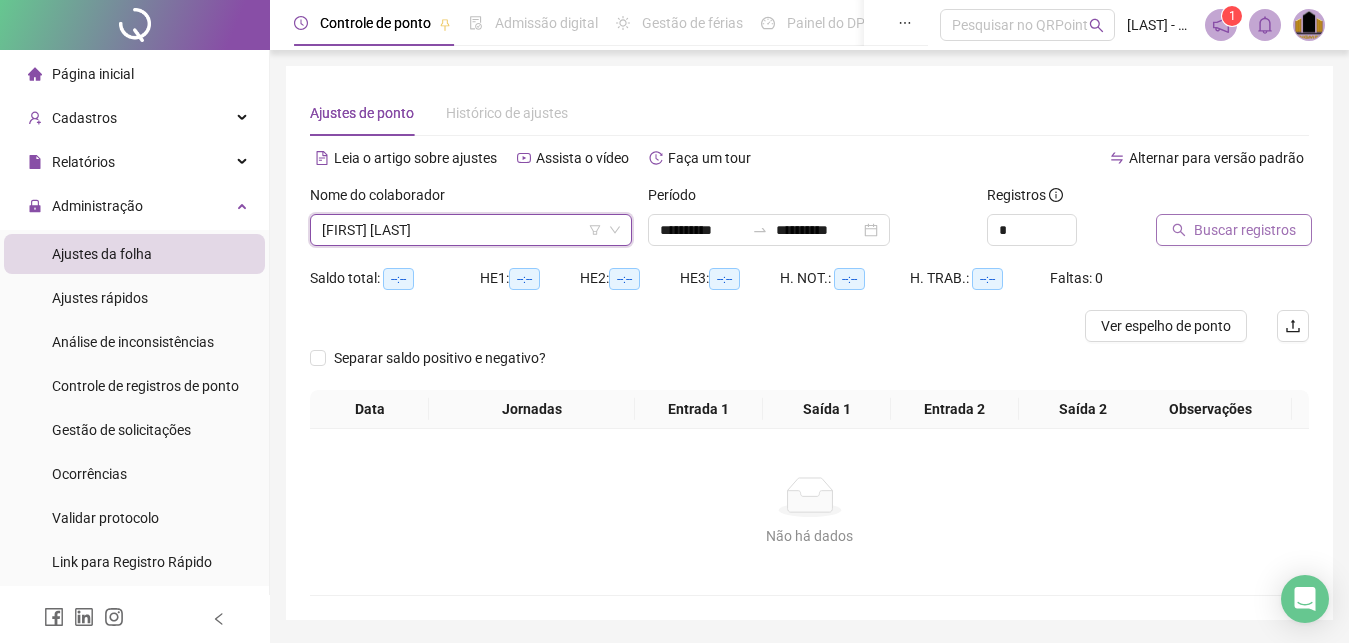 click on "Buscar registros" at bounding box center [1245, 230] 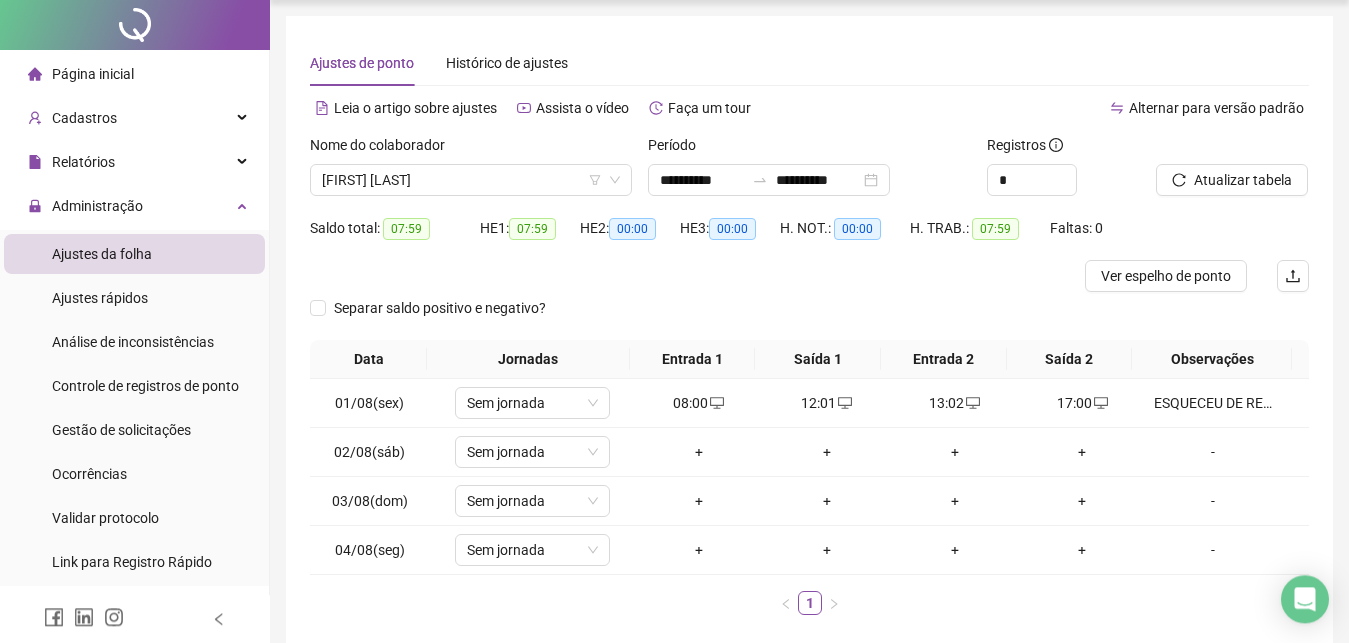 scroll, scrollTop: 0, scrollLeft: 0, axis: both 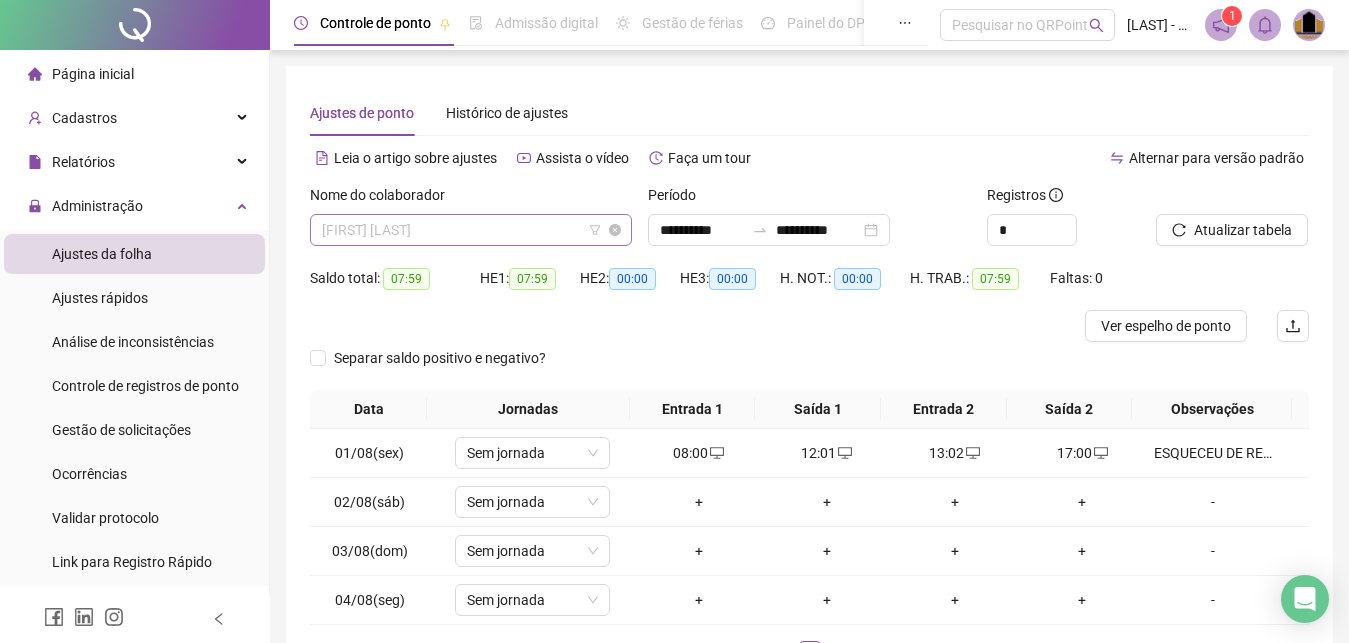 click on "[FIRST] [LAST]" at bounding box center [471, 230] 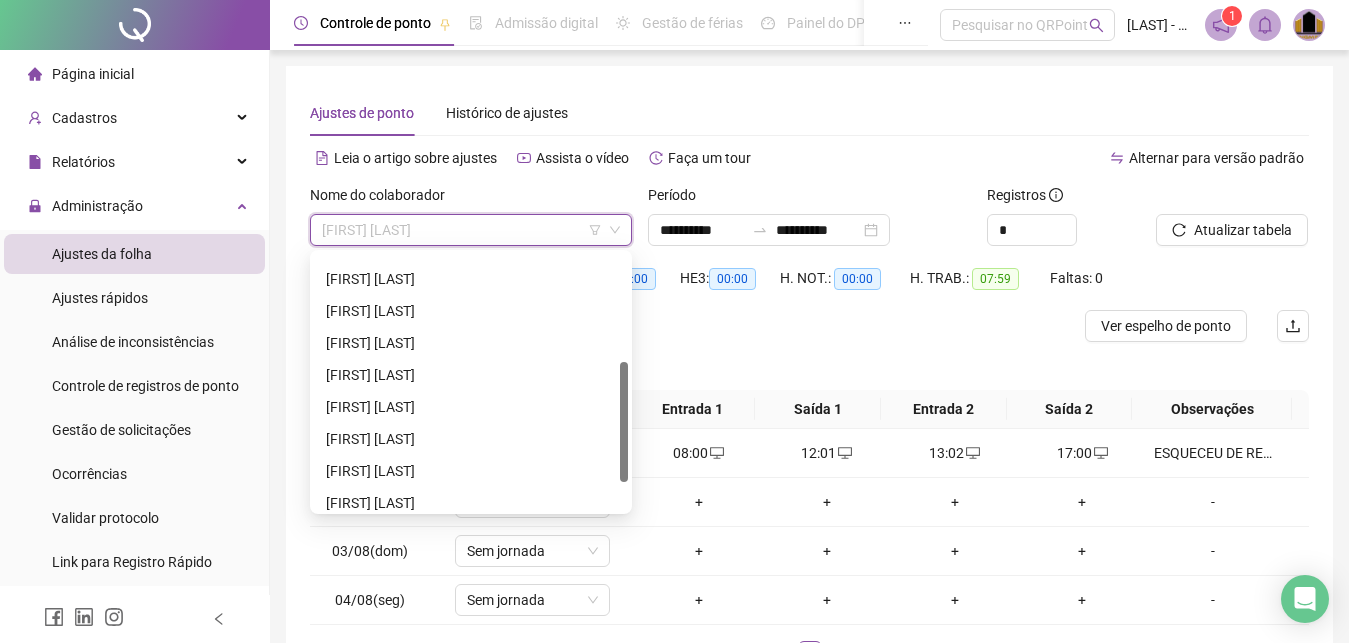 scroll, scrollTop: 288, scrollLeft: 0, axis: vertical 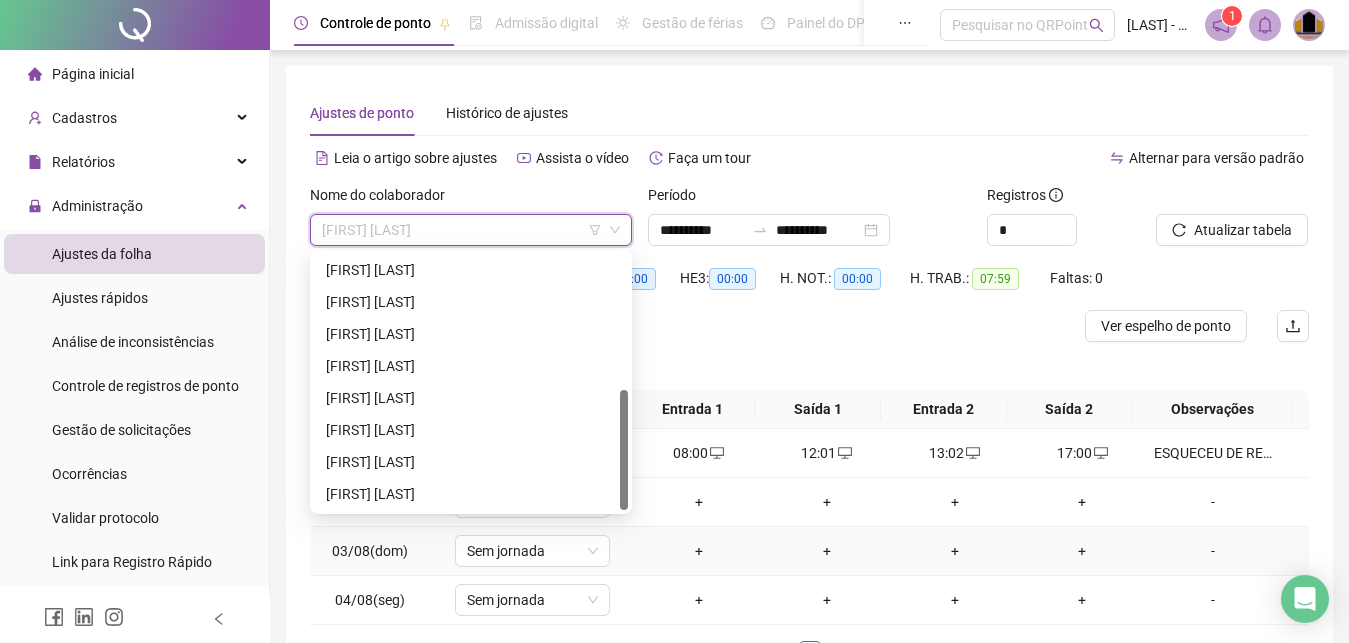 drag, startPoint x: 625, startPoint y: 342, endPoint x: 621, endPoint y: 527, distance: 185.04324 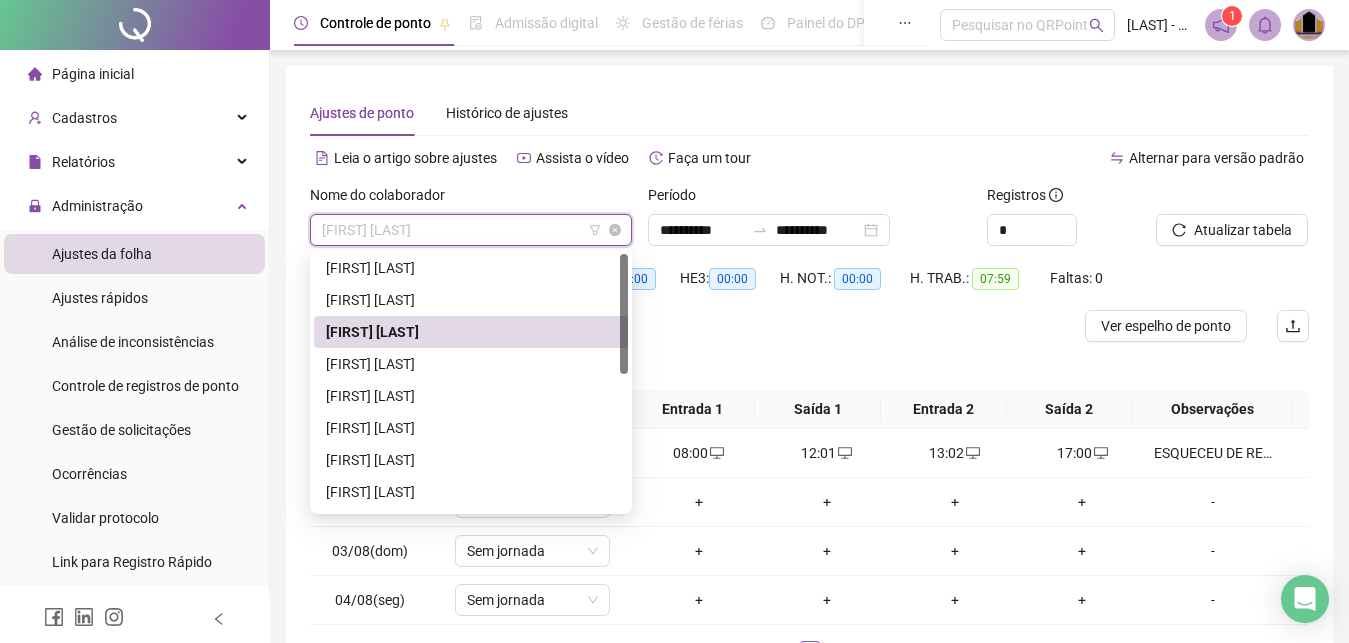 scroll, scrollTop: 0, scrollLeft: 0, axis: both 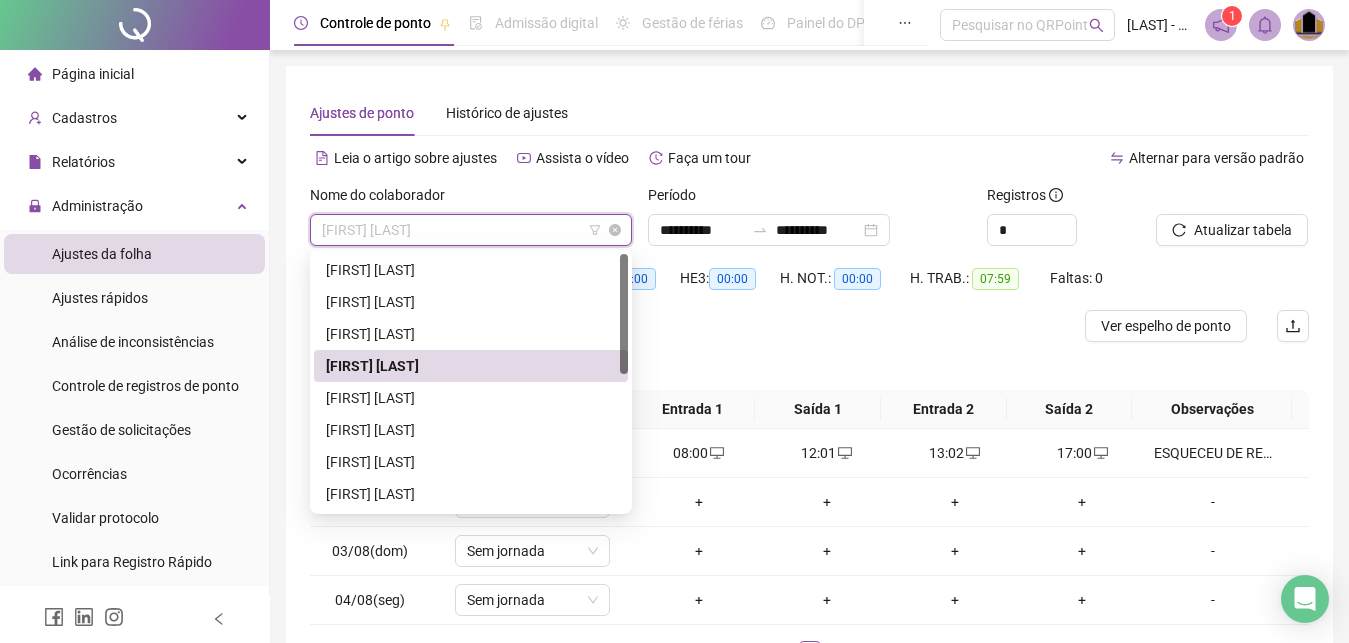 drag, startPoint x: 621, startPoint y: 421, endPoint x: 630, endPoint y: 245, distance: 176.22997 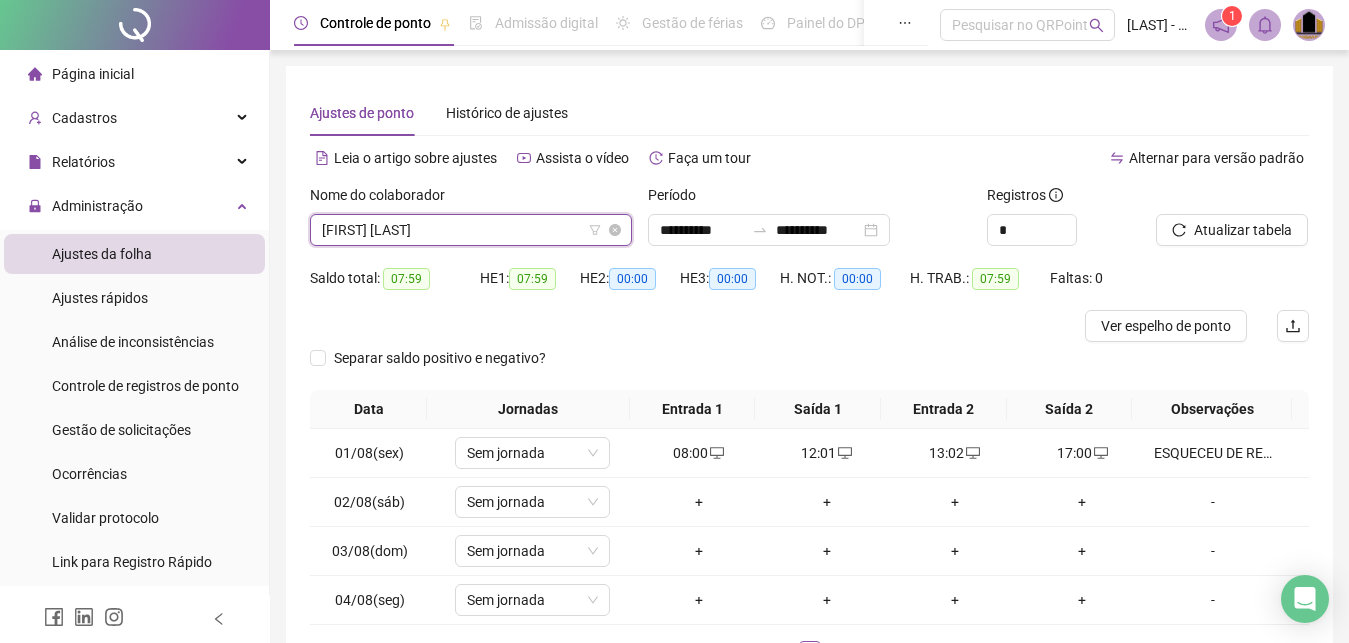 click on "[FIRST] [LAST]" at bounding box center [471, 230] 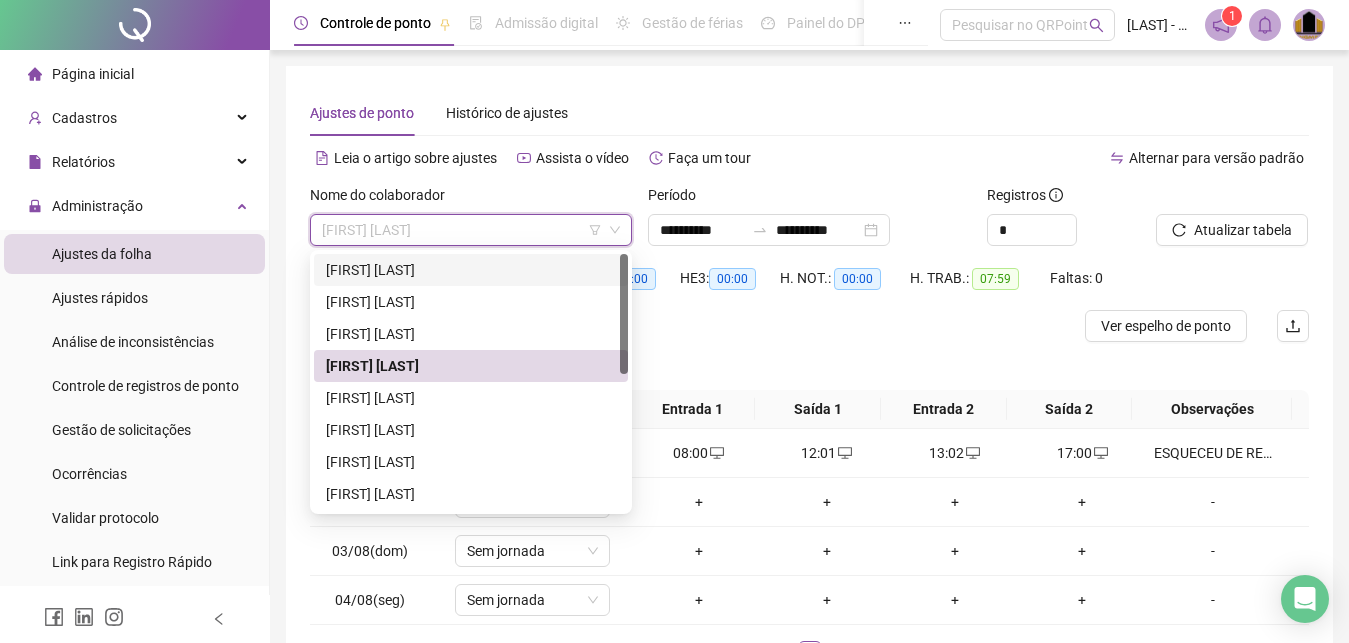 click on "[FIRST] [LAST]" at bounding box center (471, 270) 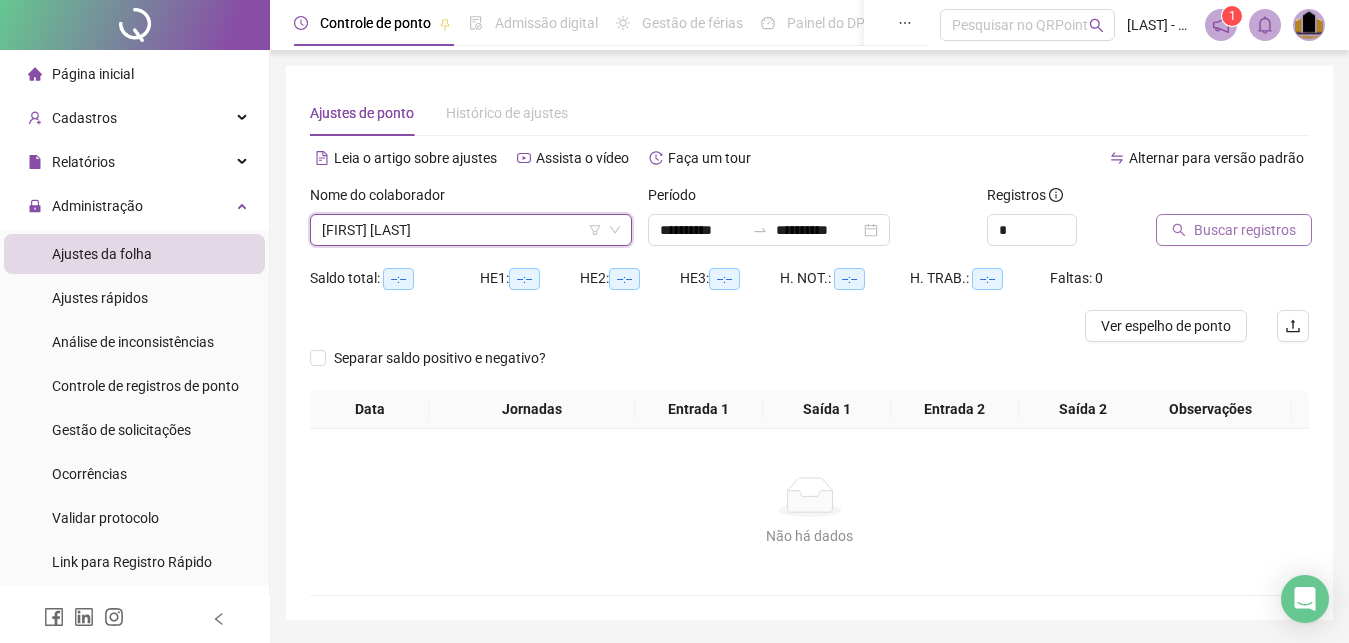 click on "Buscar registros" at bounding box center [1245, 230] 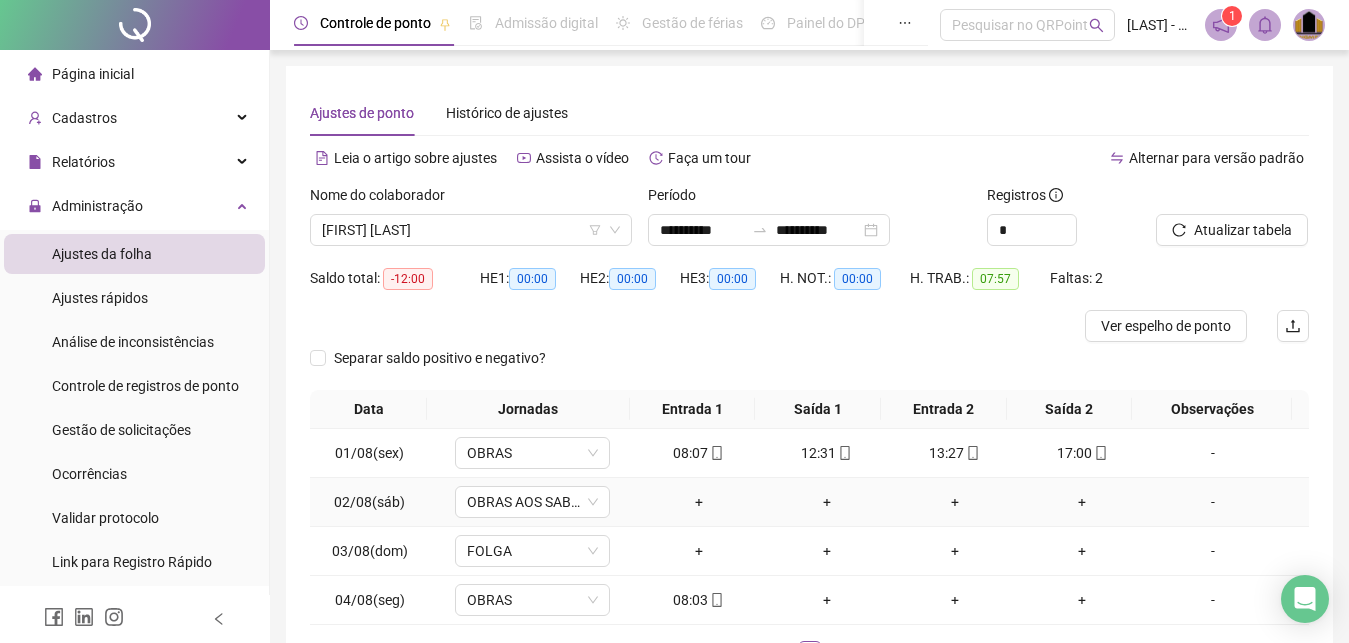 click on "-" at bounding box center (1213, 502) 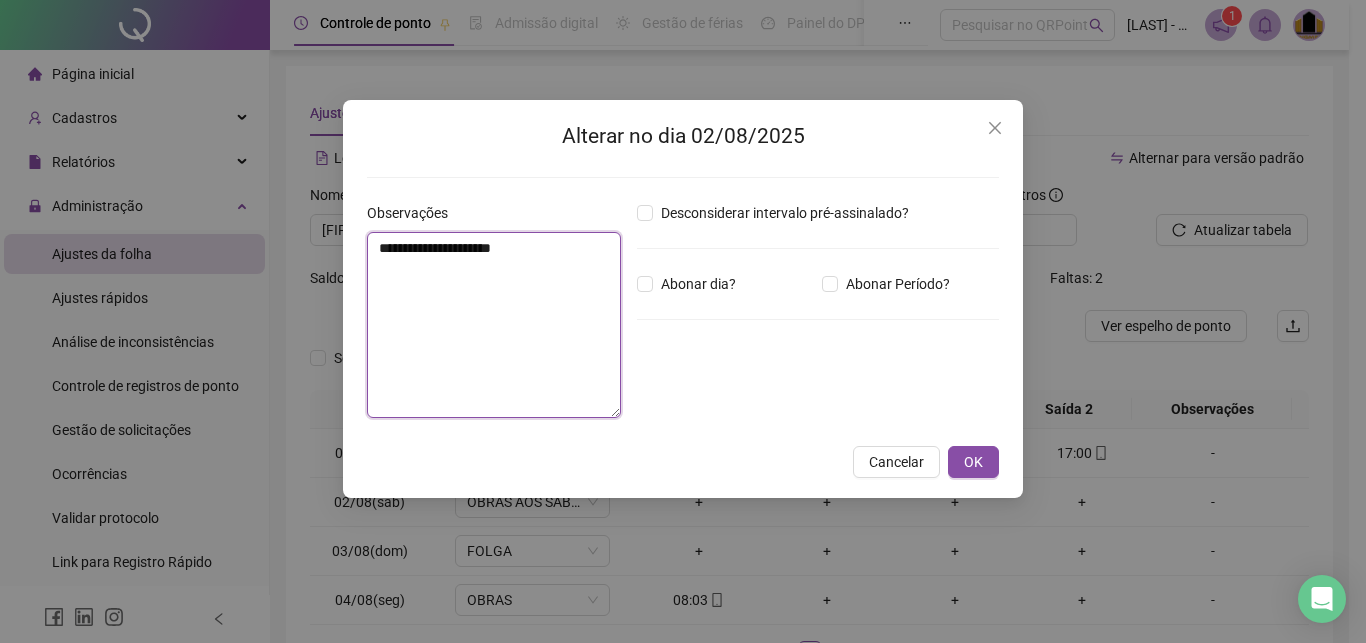 click on "**********" at bounding box center [494, 325] 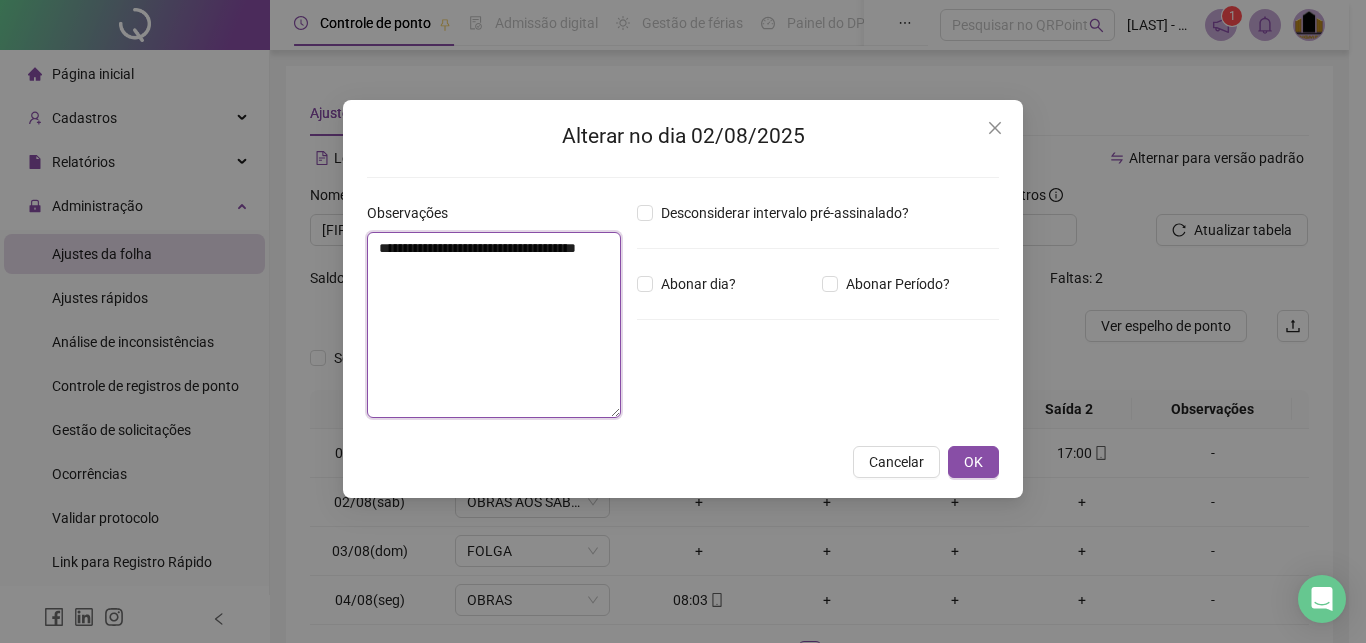 click on "**********" at bounding box center [494, 325] 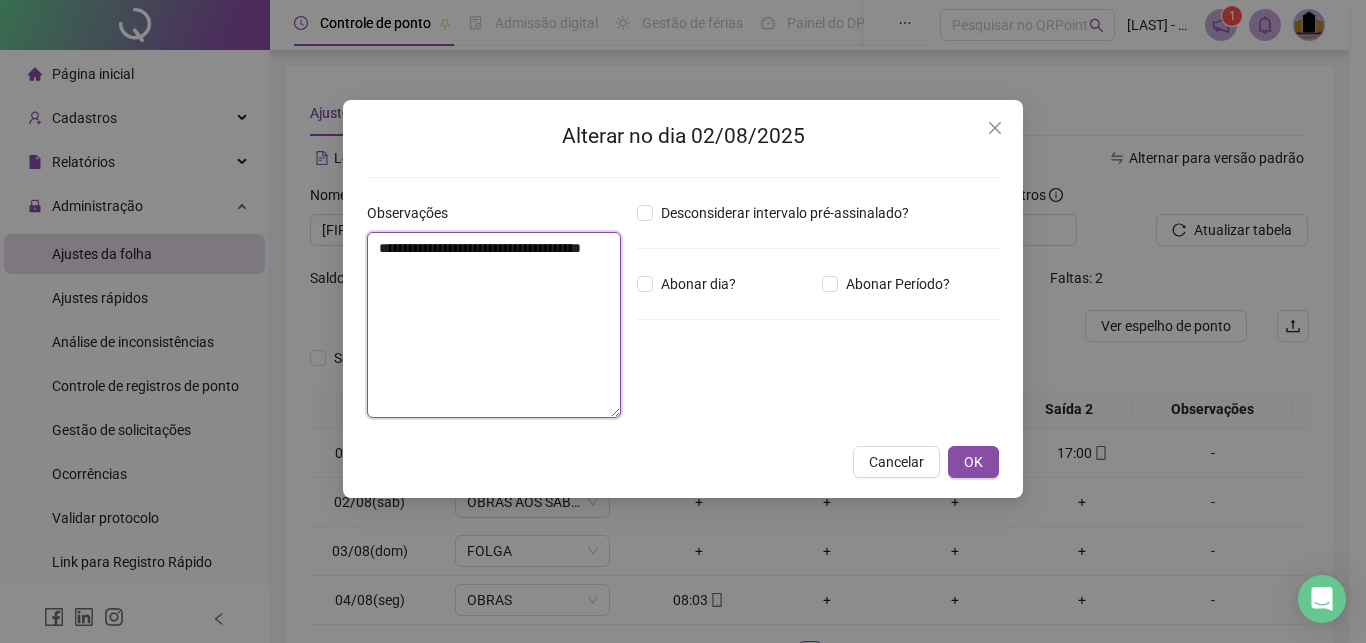 click on "**********" at bounding box center [494, 325] 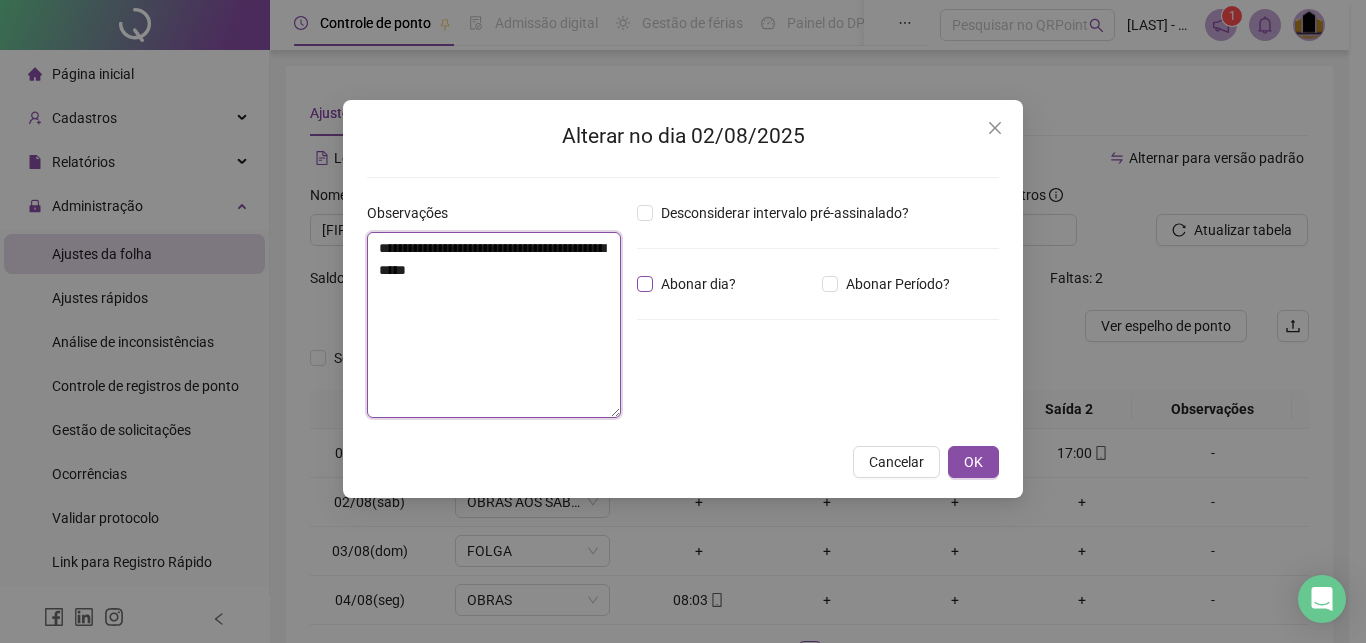 type on "**********" 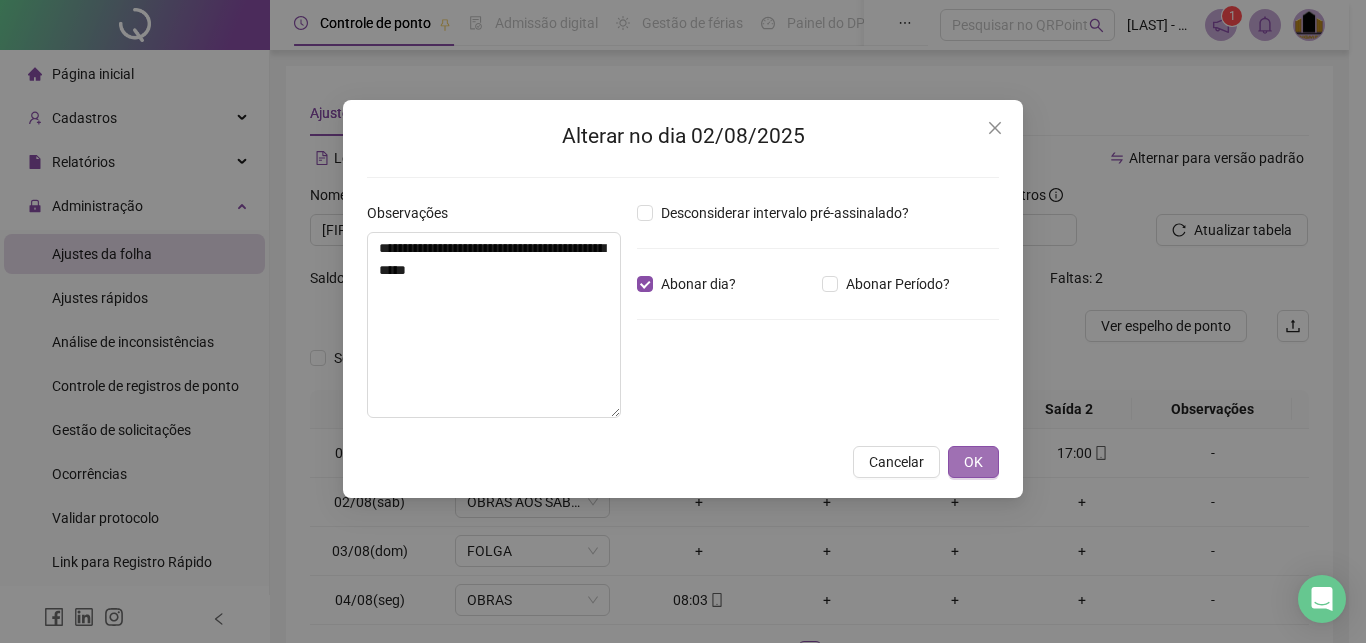 click on "OK" at bounding box center [973, 462] 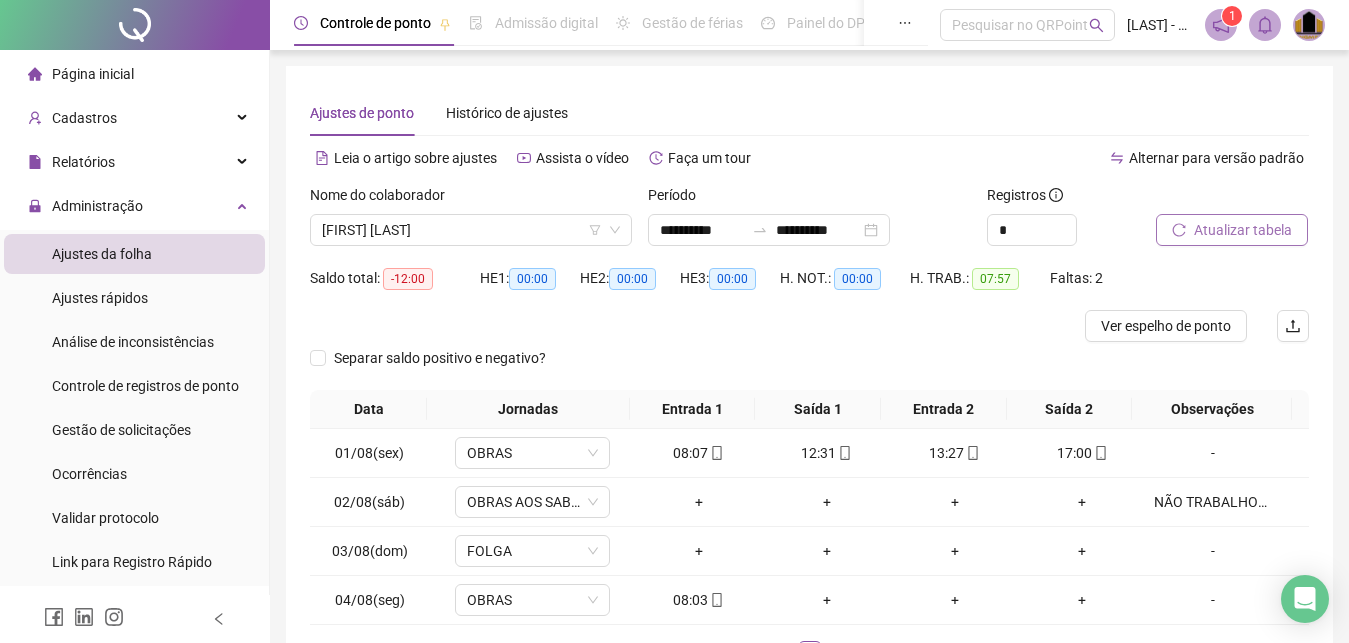 click on "Atualizar tabela" at bounding box center (1243, 230) 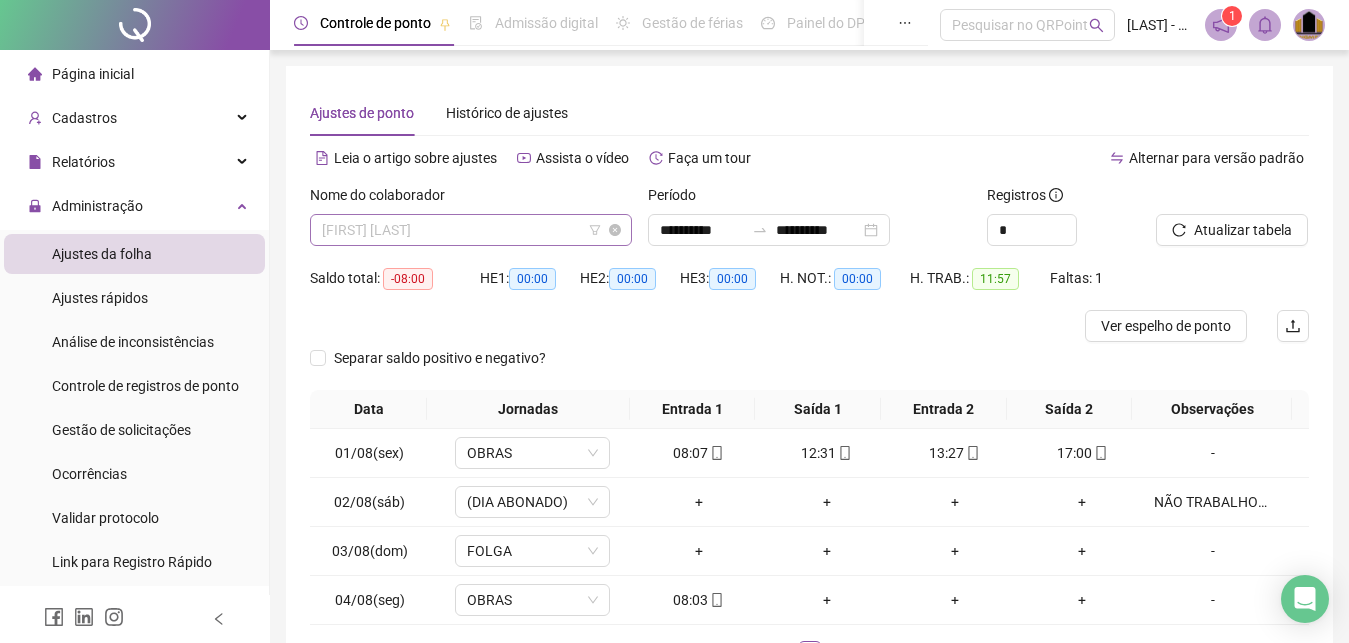 click on "[FIRST] [LAST]" at bounding box center [471, 230] 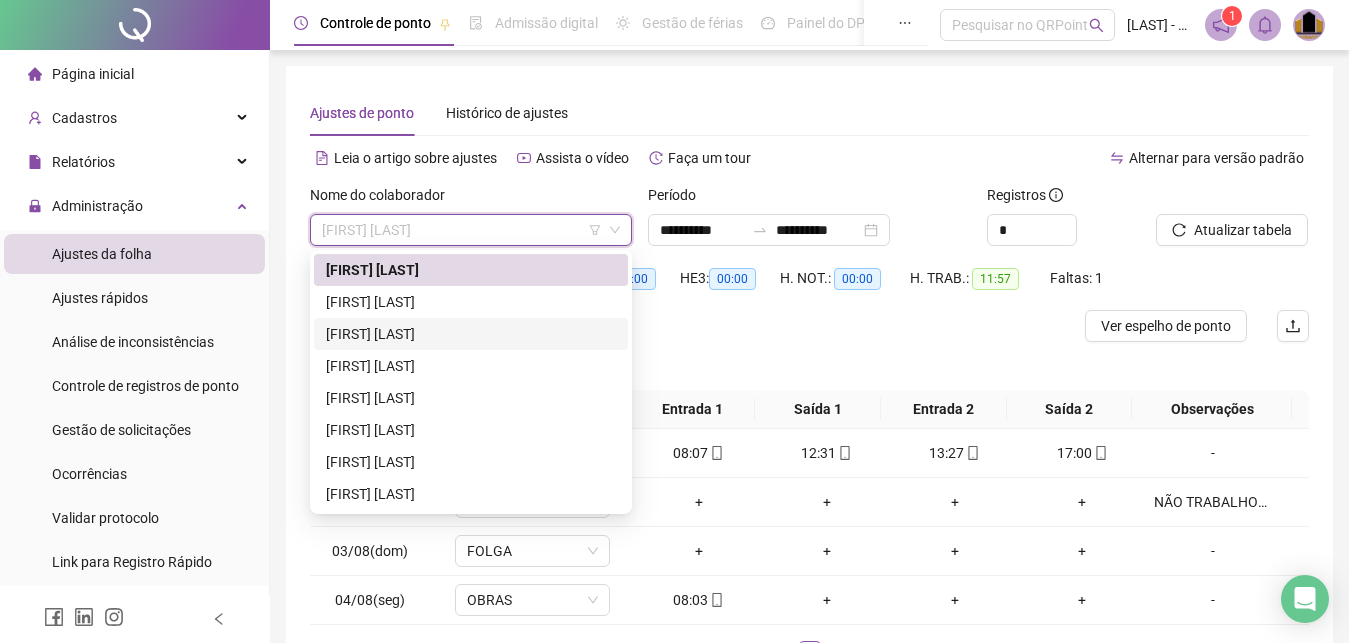 click on "[FIRST] [LAST]" at bounding box center [471, 334] 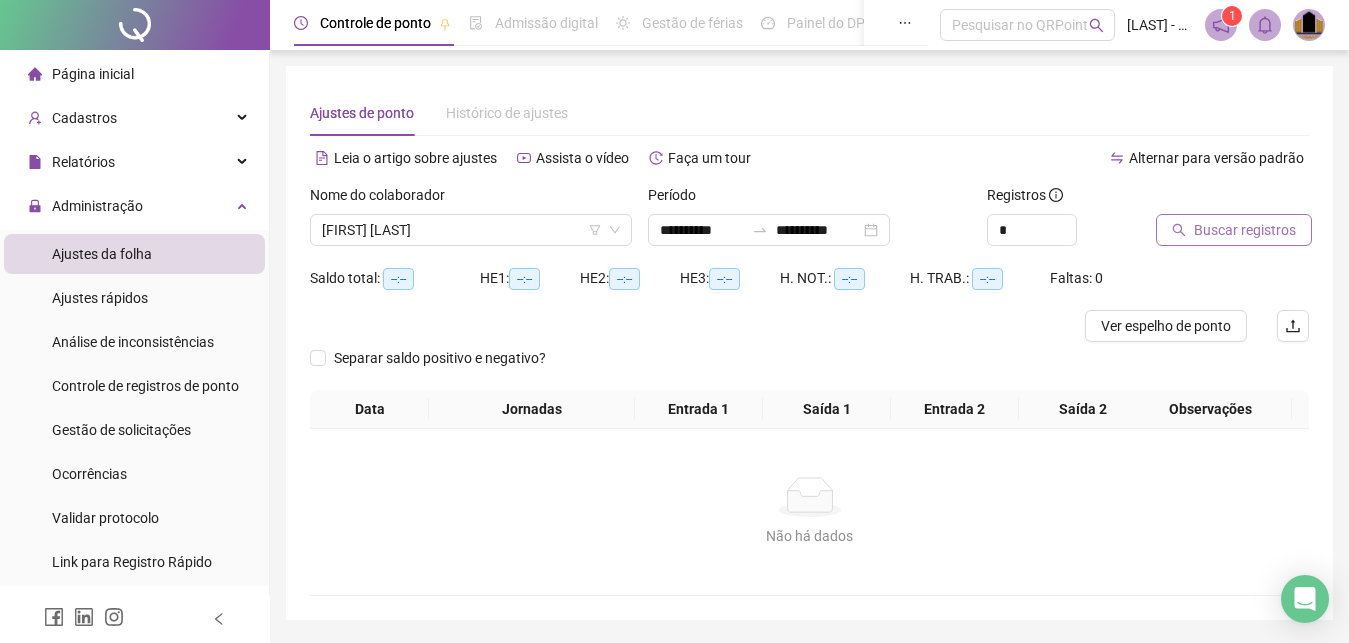click on "Buscar registros" at bounding box center [1245, 230] 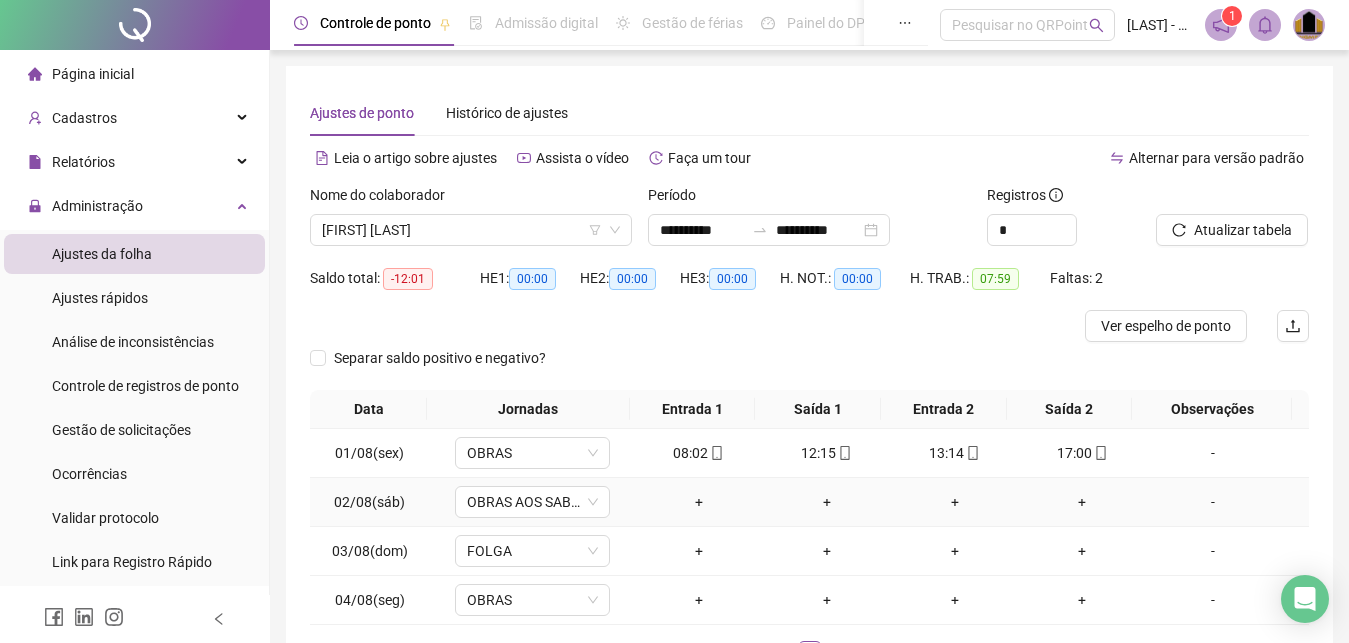 click on "-" at bounding box center (1213, 502) 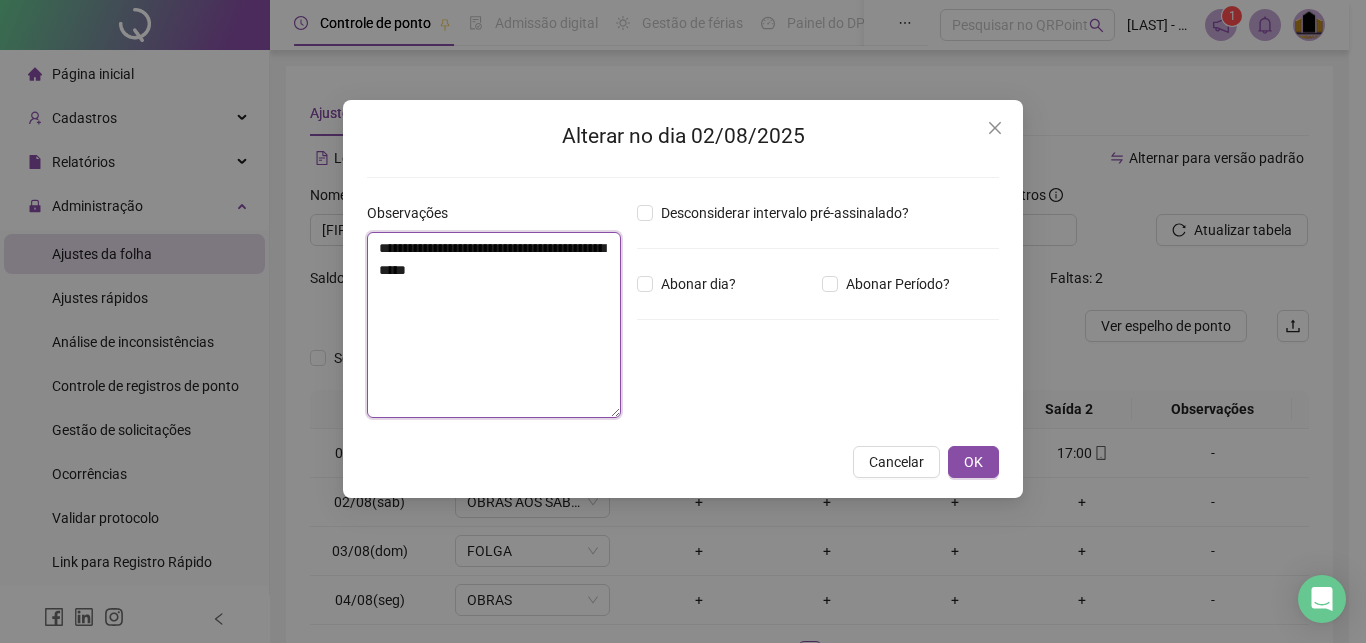 click on "**********" at bounding box center (494, 325) 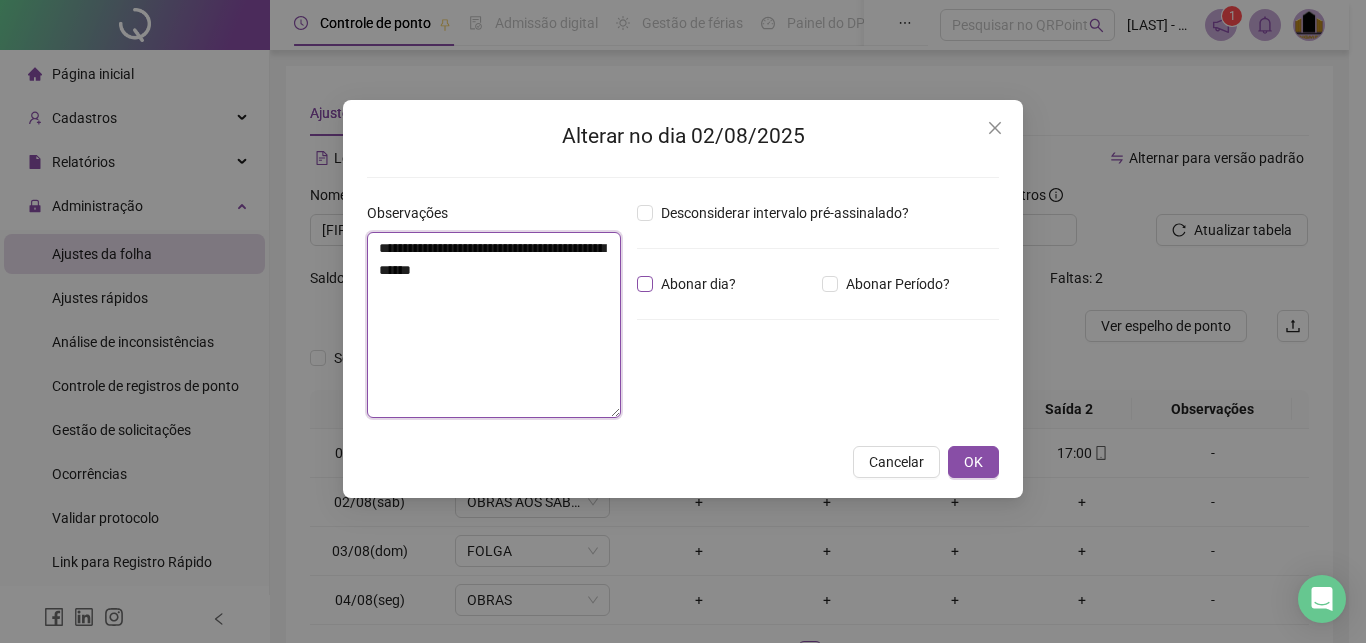 type on "**********" 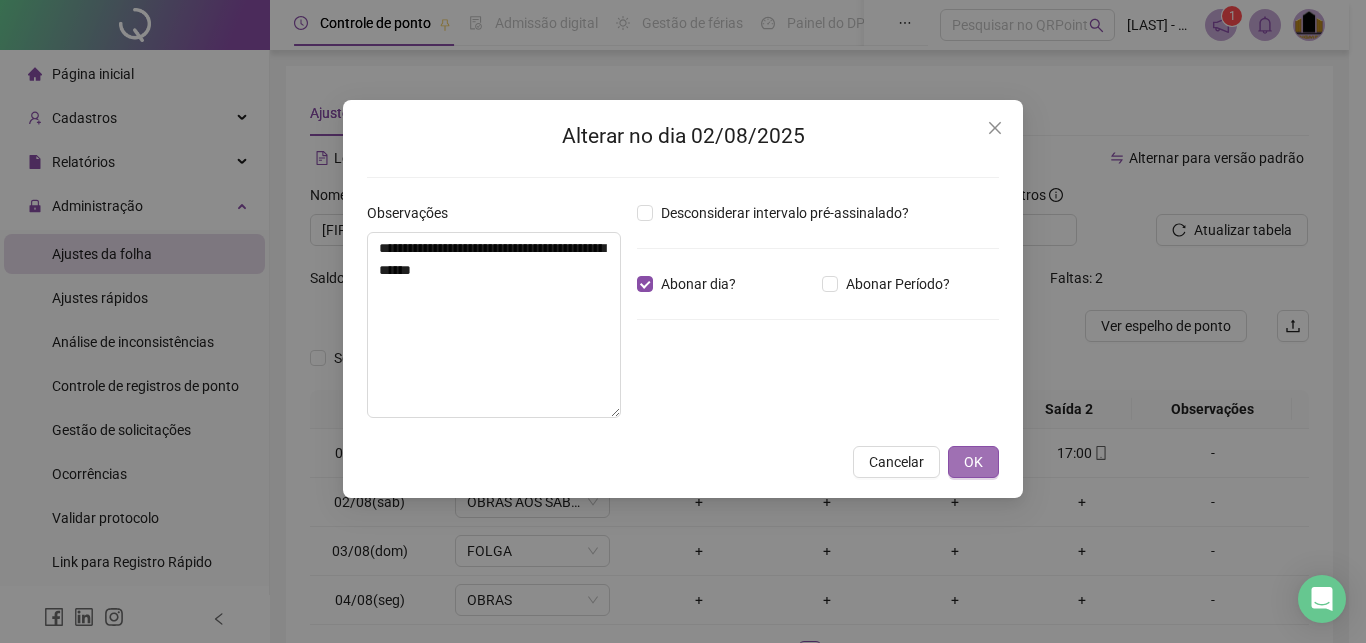 click on "OK" at bounding box center [973, 462] 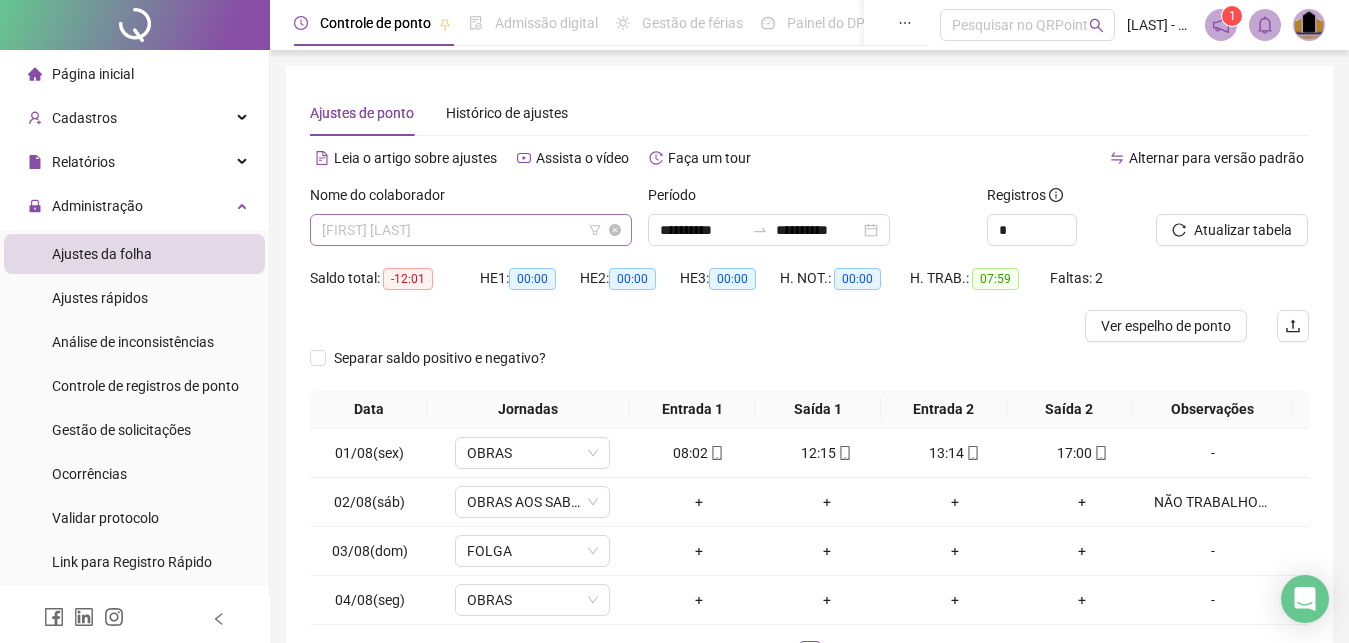 click on "[FIRST] [LAST]" at bounding box center (471, 230) 